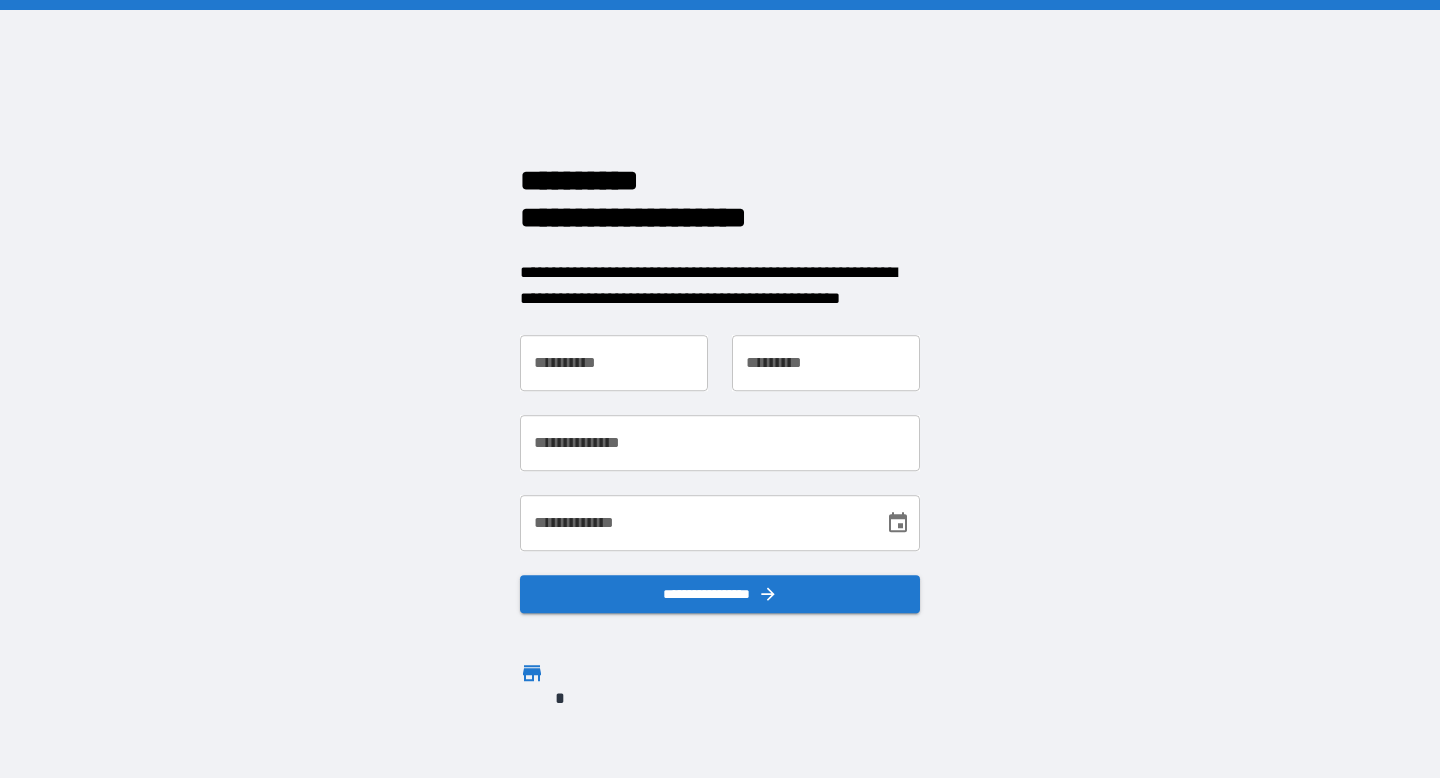 scroll, scrollTop: 0, scrollLeft: 0, axis: both 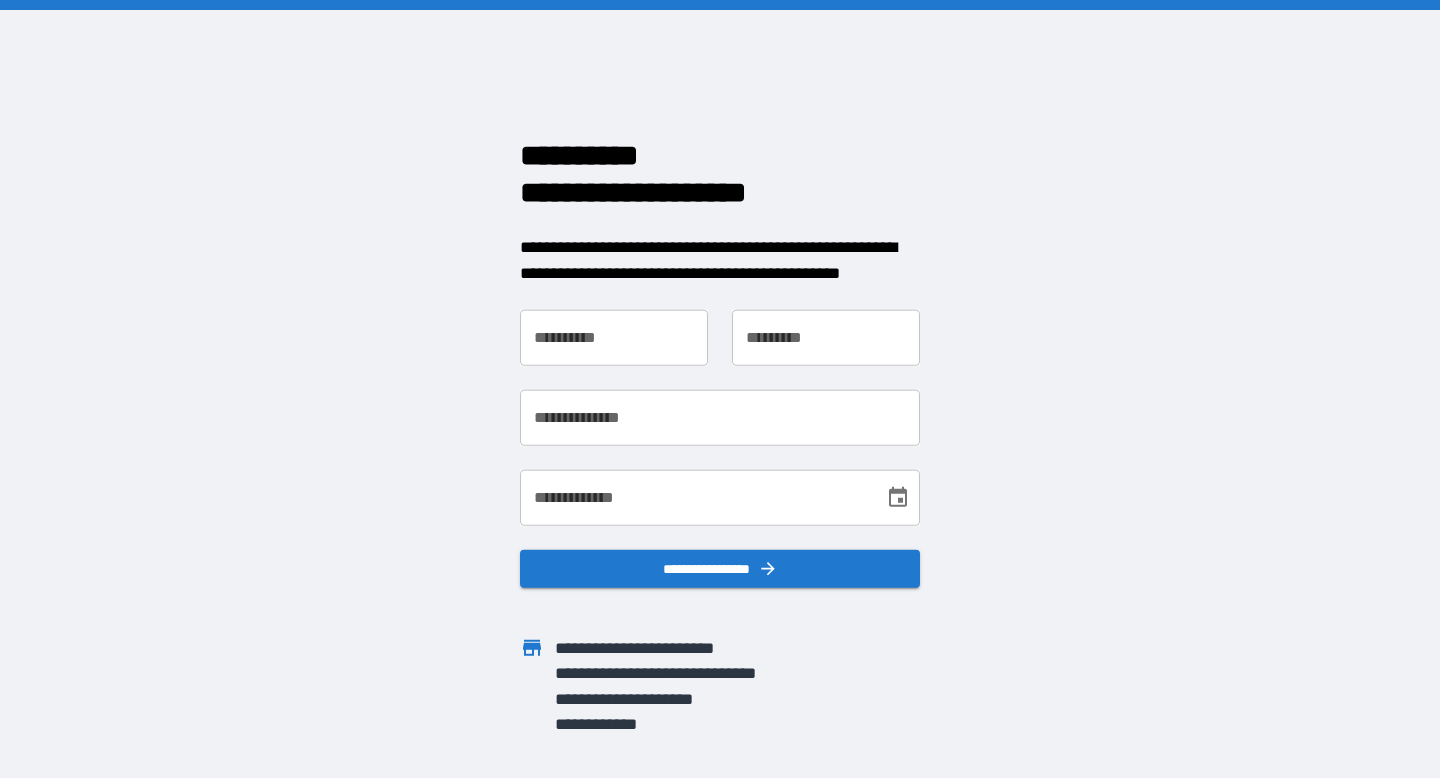 click on "**********" at bounding box center [614, 338] 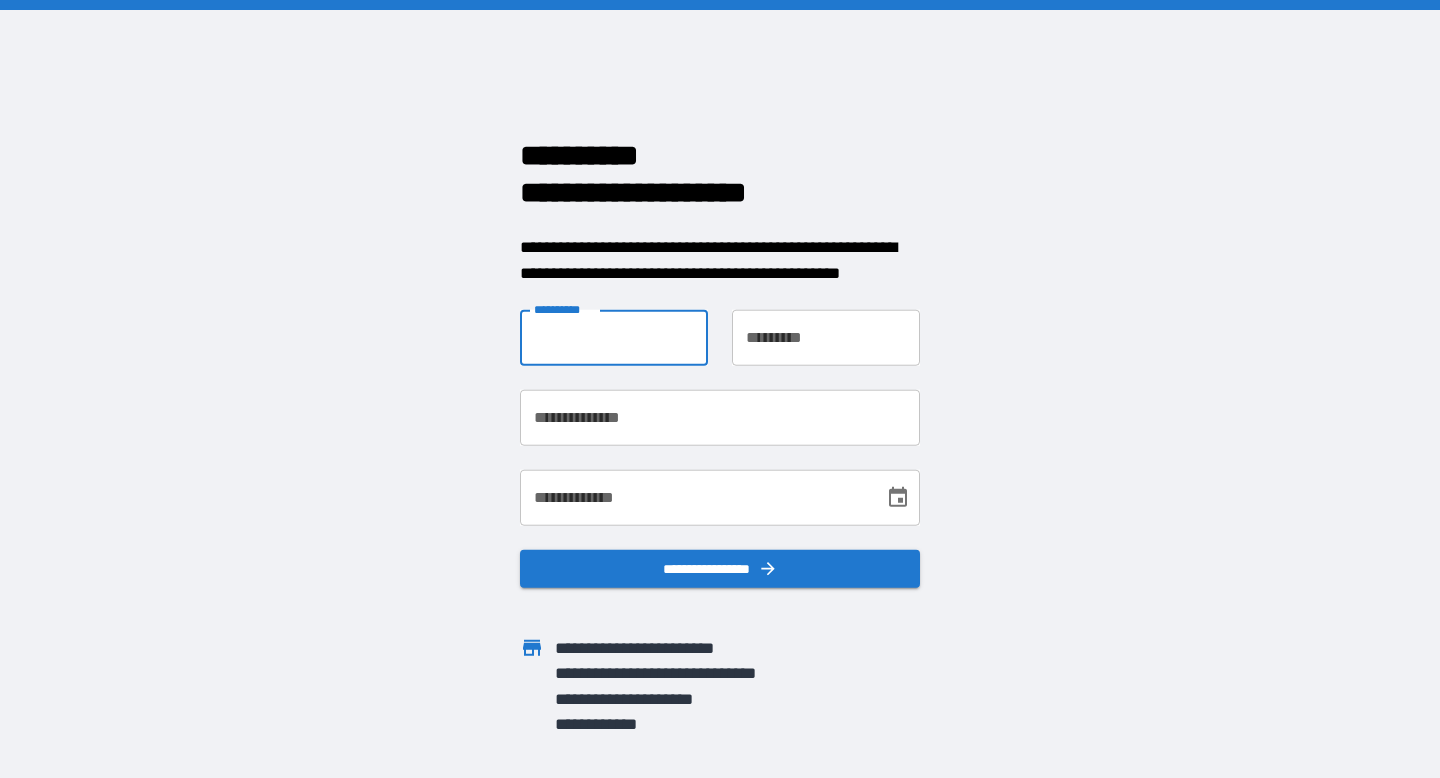 type on "**********" 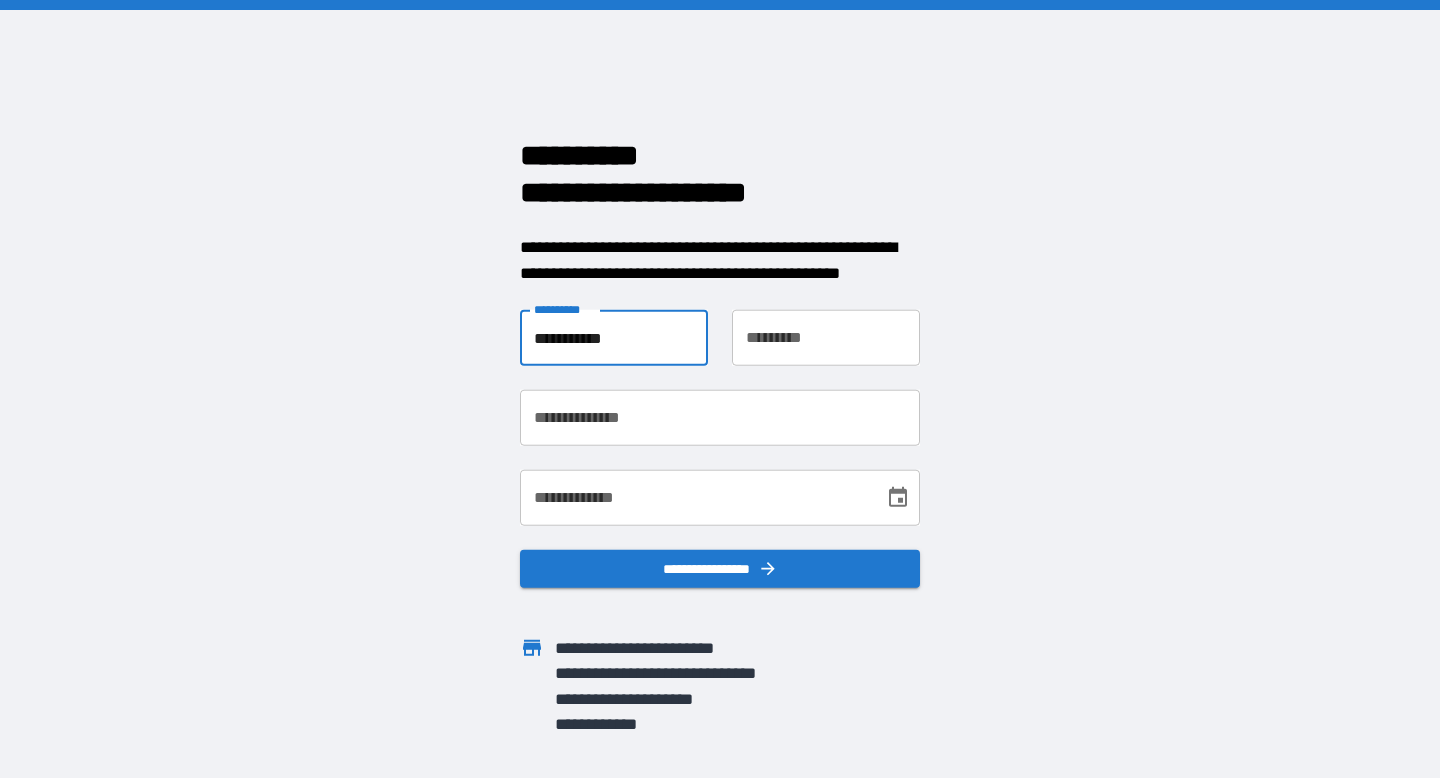 type on "****" 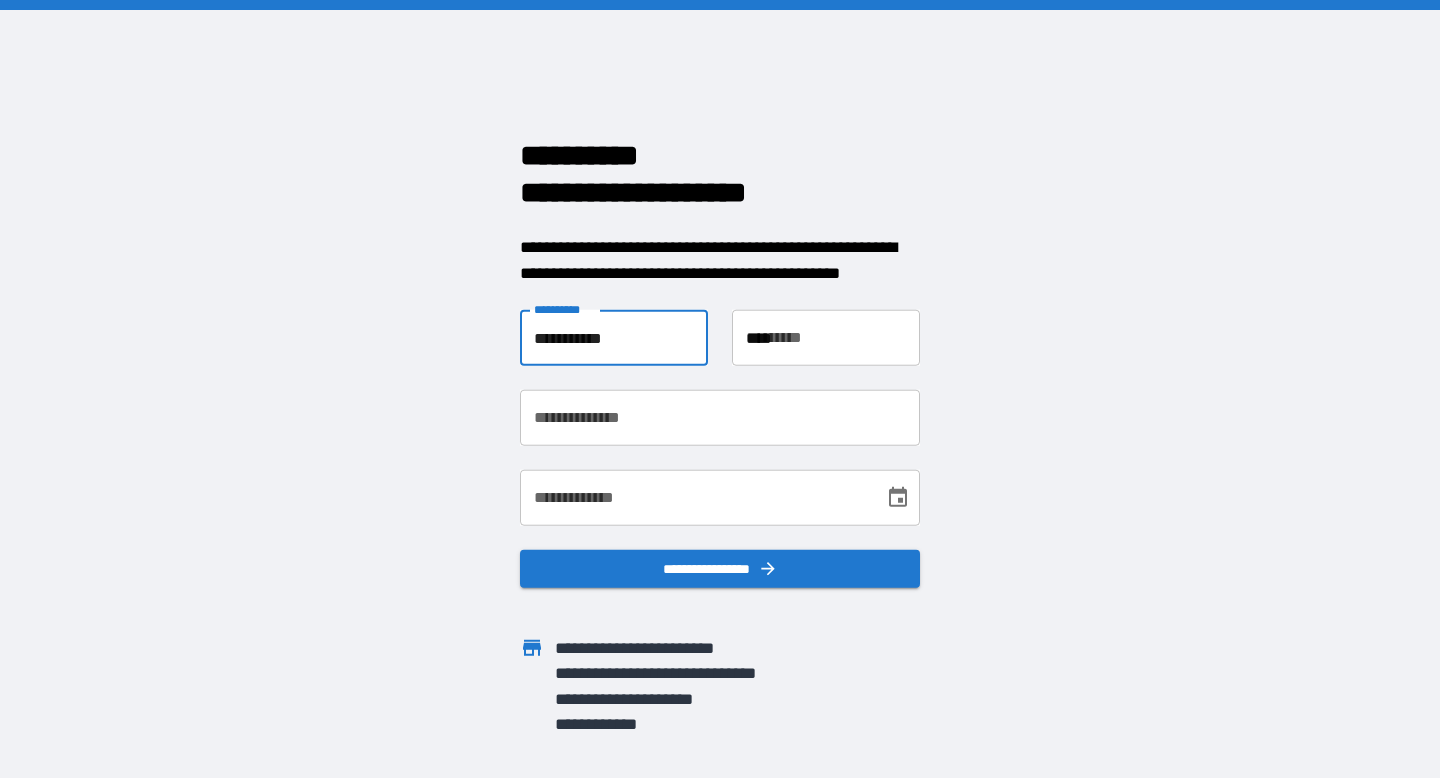 type on "**********" 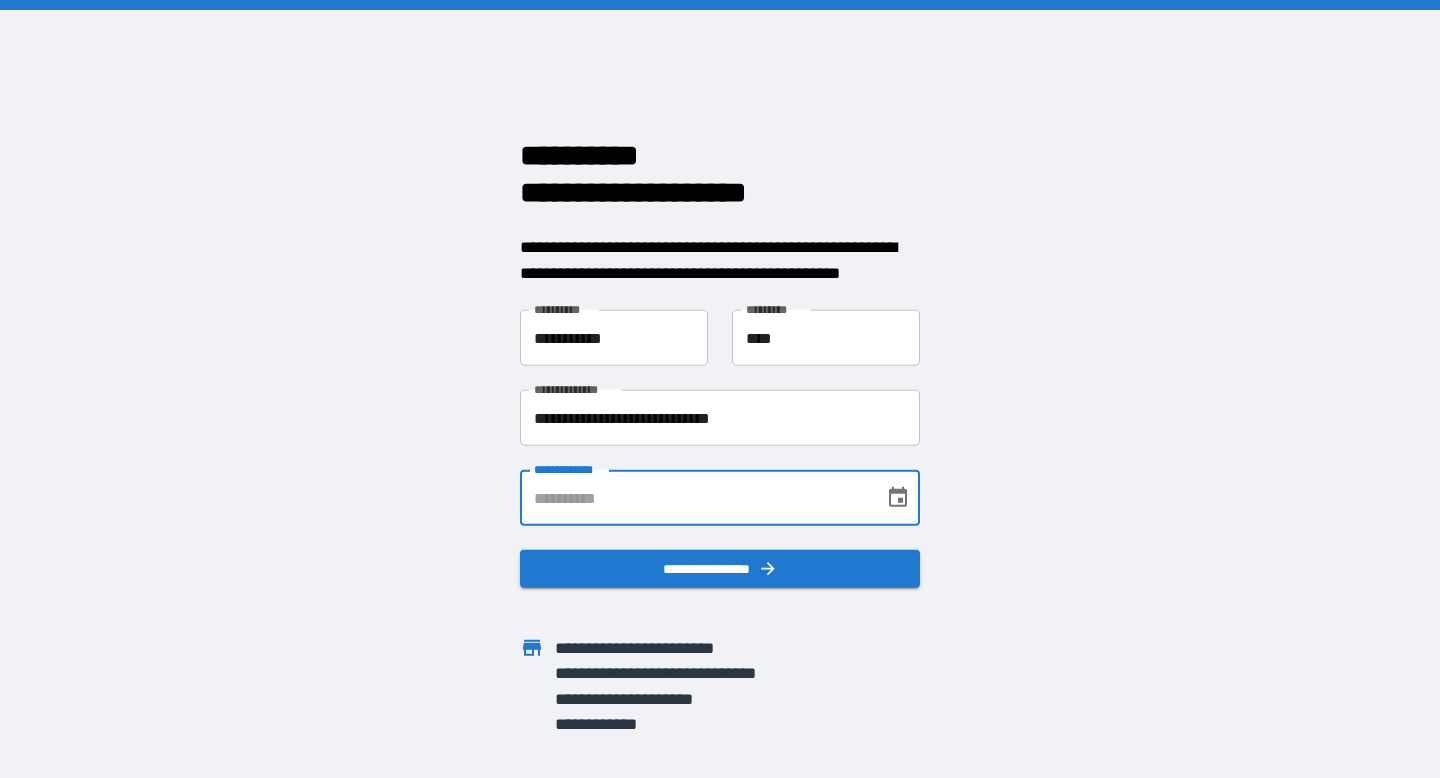 click on "**********" at bounding box center [695, 498] 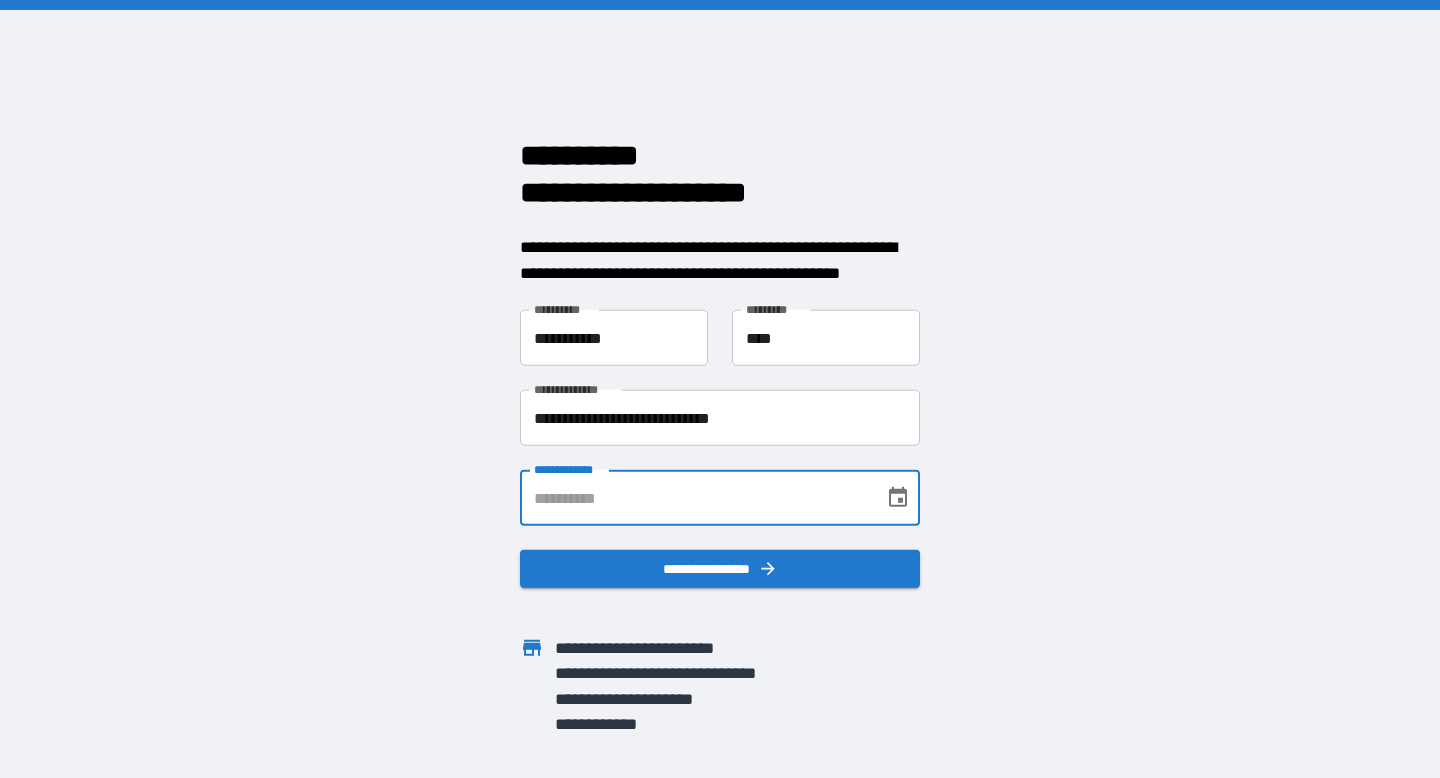 type on "**********" 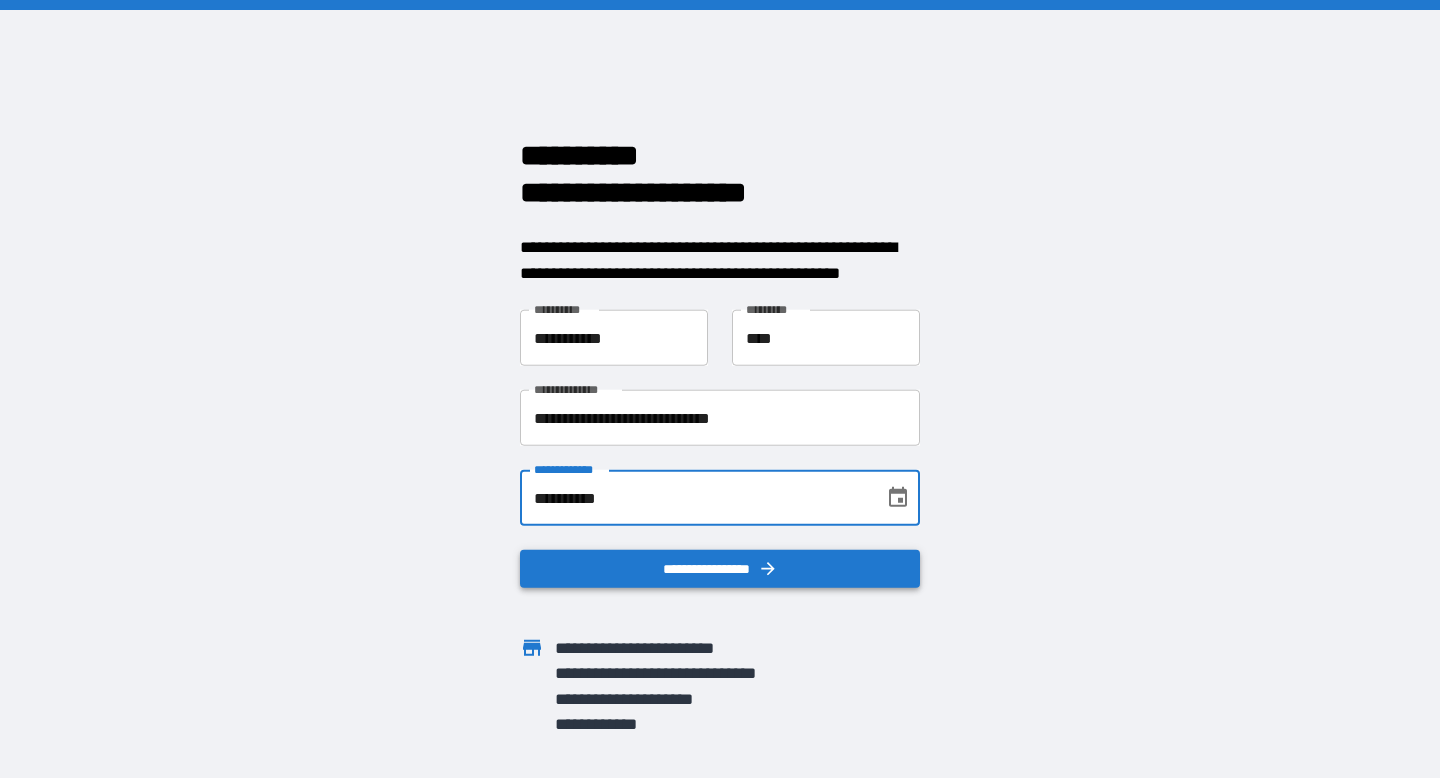click on "**********" at bounding box center (720, 569) 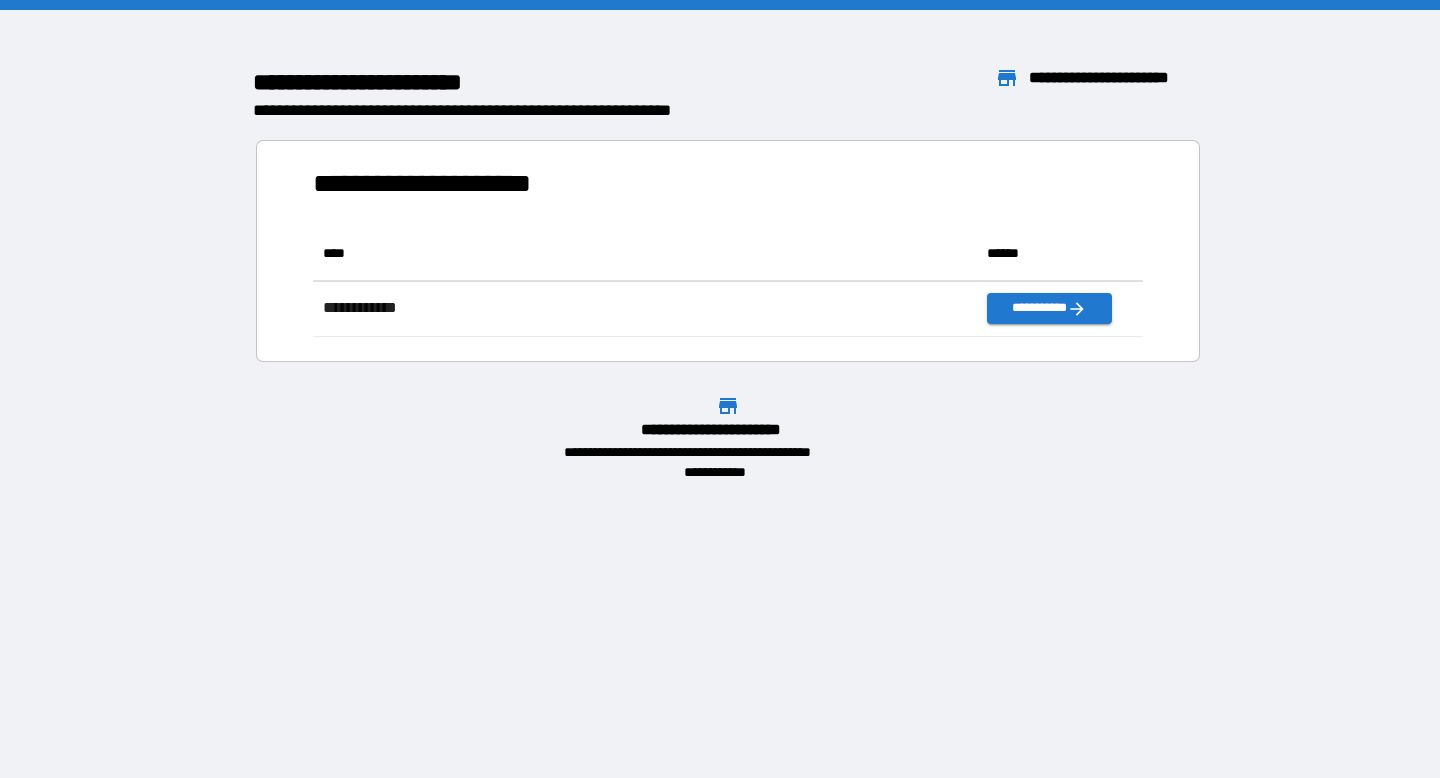 scroll, scrollTop: 1, scrollLeft: 1, axis: both 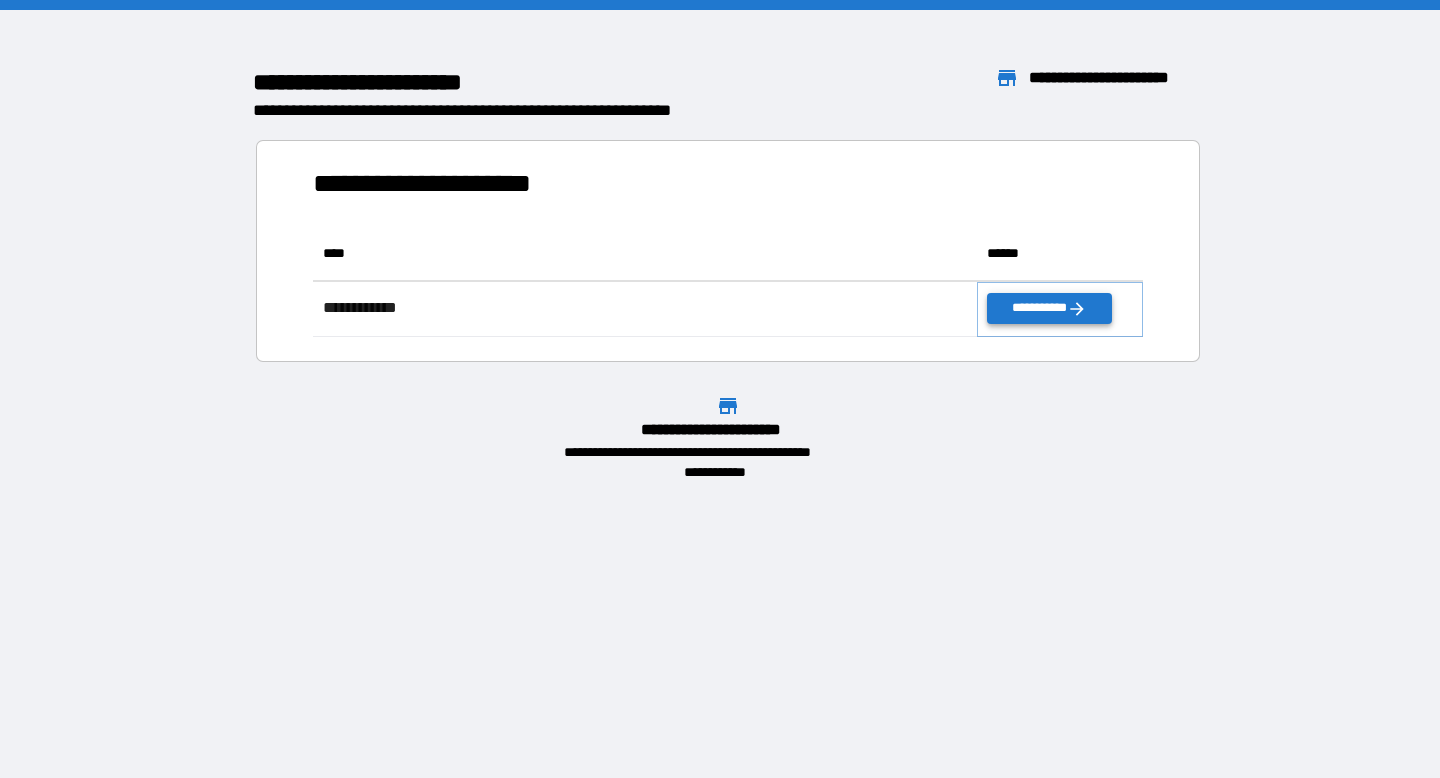 click on "**********" at bounding box center (1049, 308) 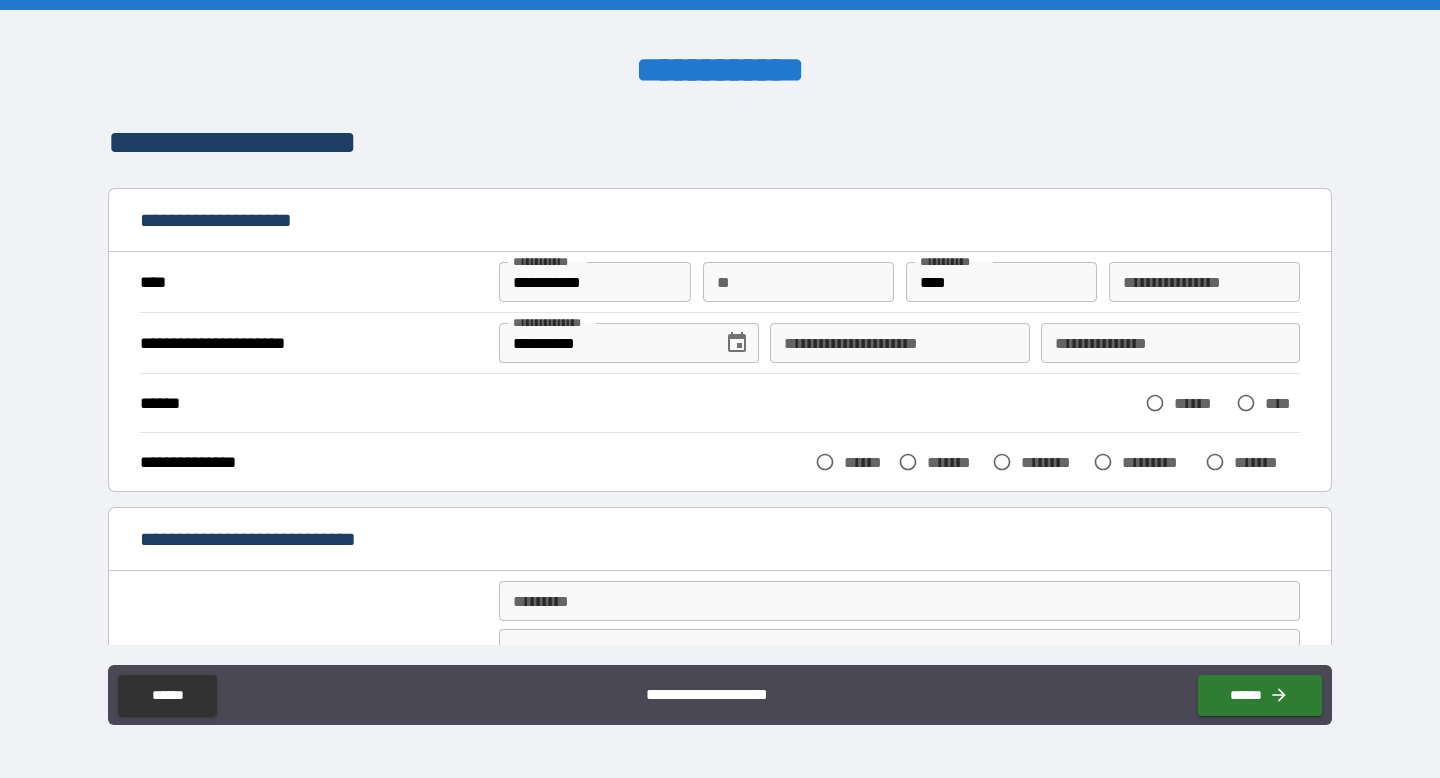 click on "**********" at bounding box center (899, 343) 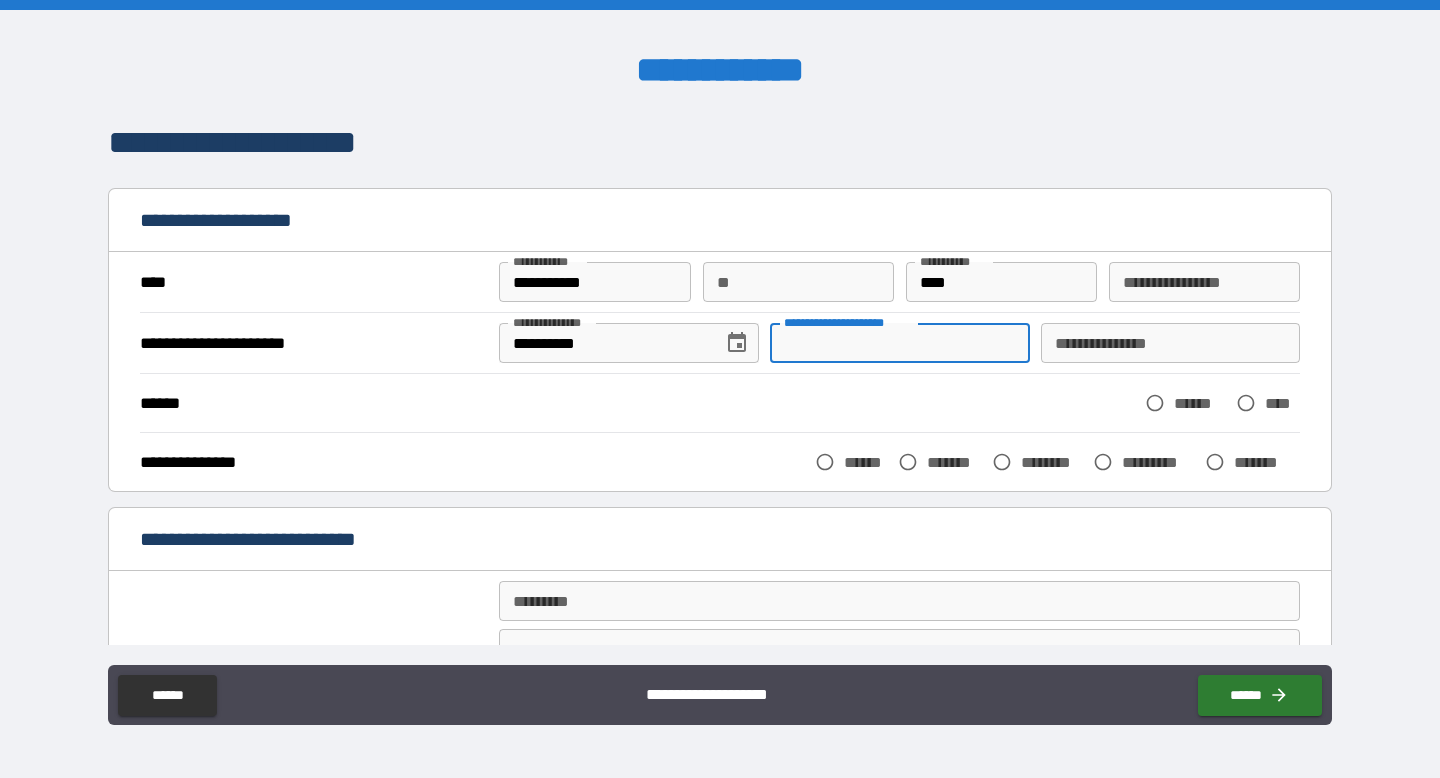 click on "**********" at bounding box center (720, 222) 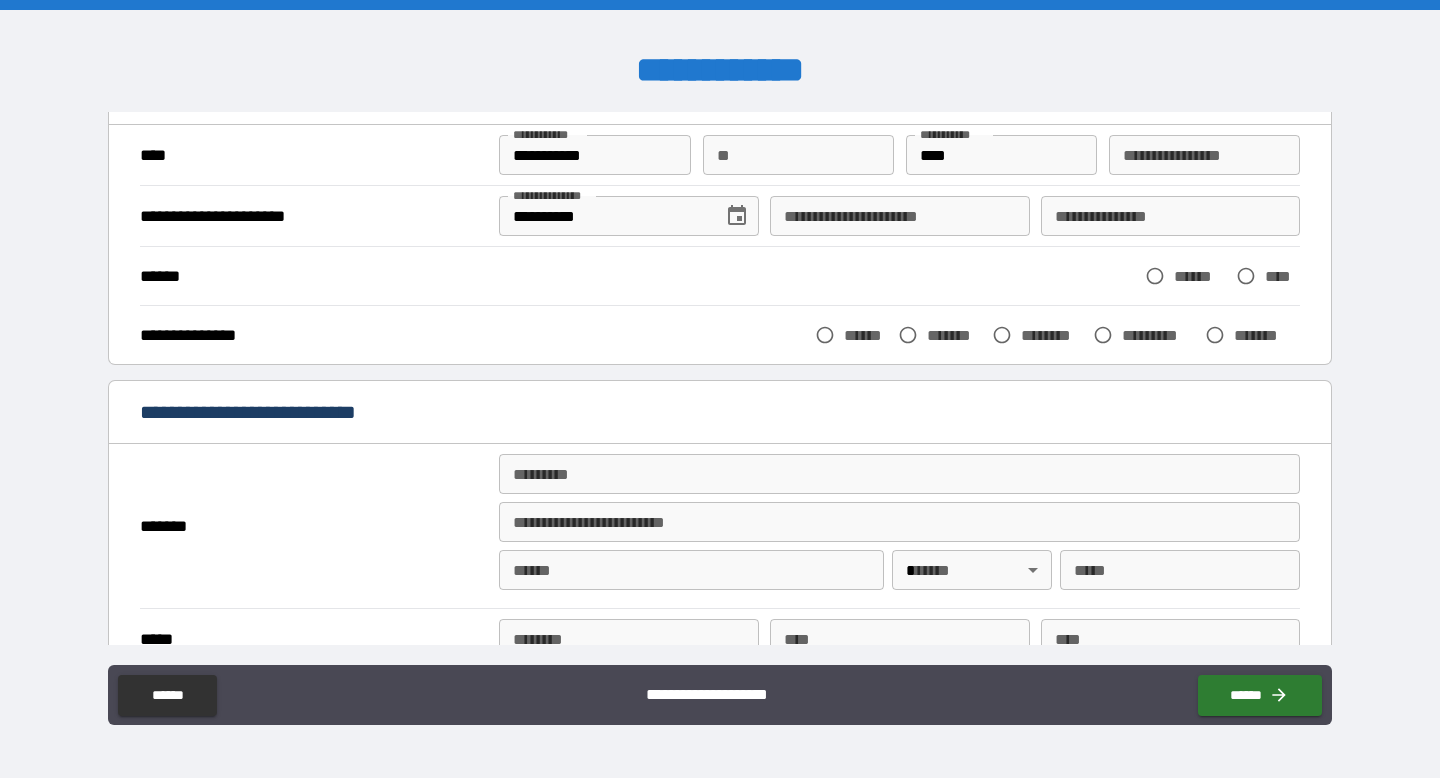 scroll, scrollTop: 128, scrollLeft: 0, axis: vertical 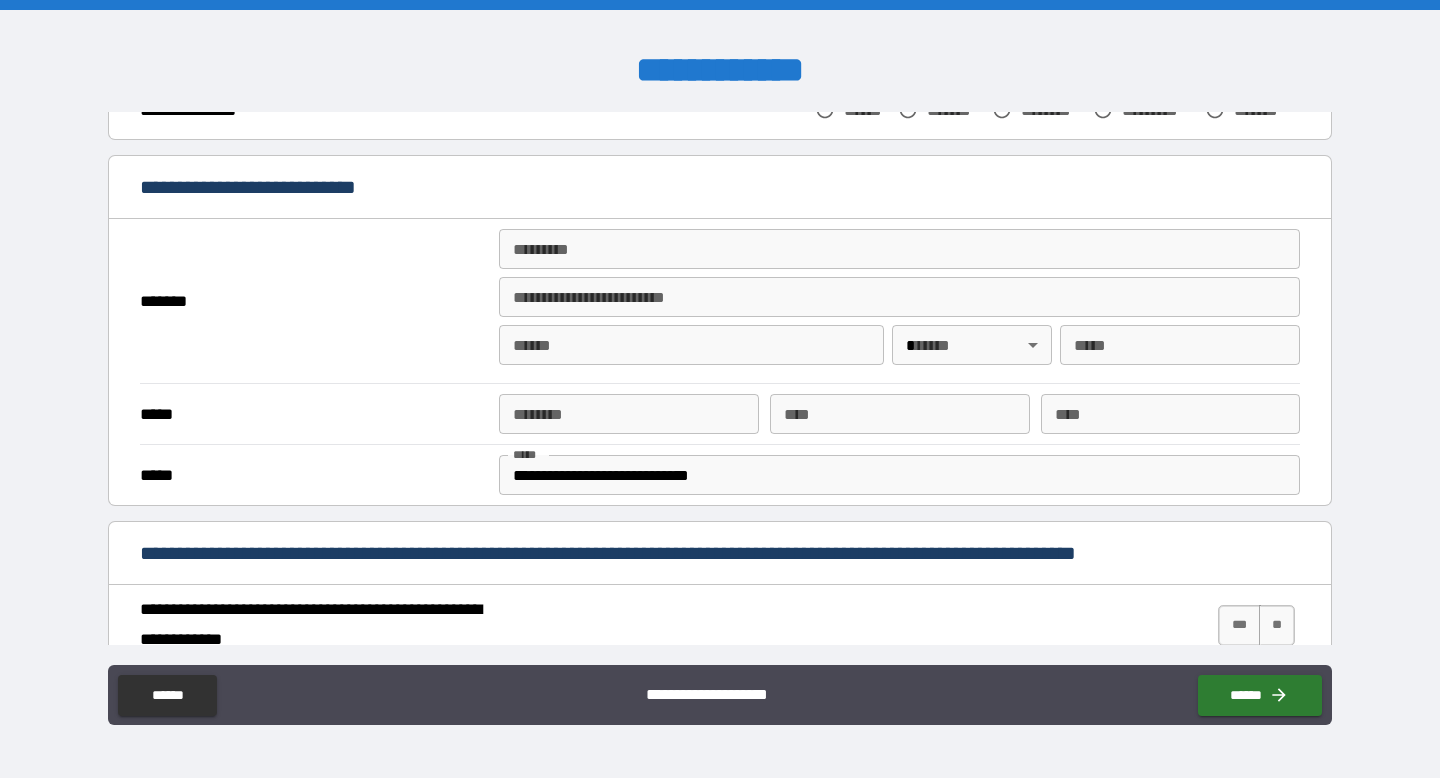 click on "*******   *" at bounding box center [899, 249] 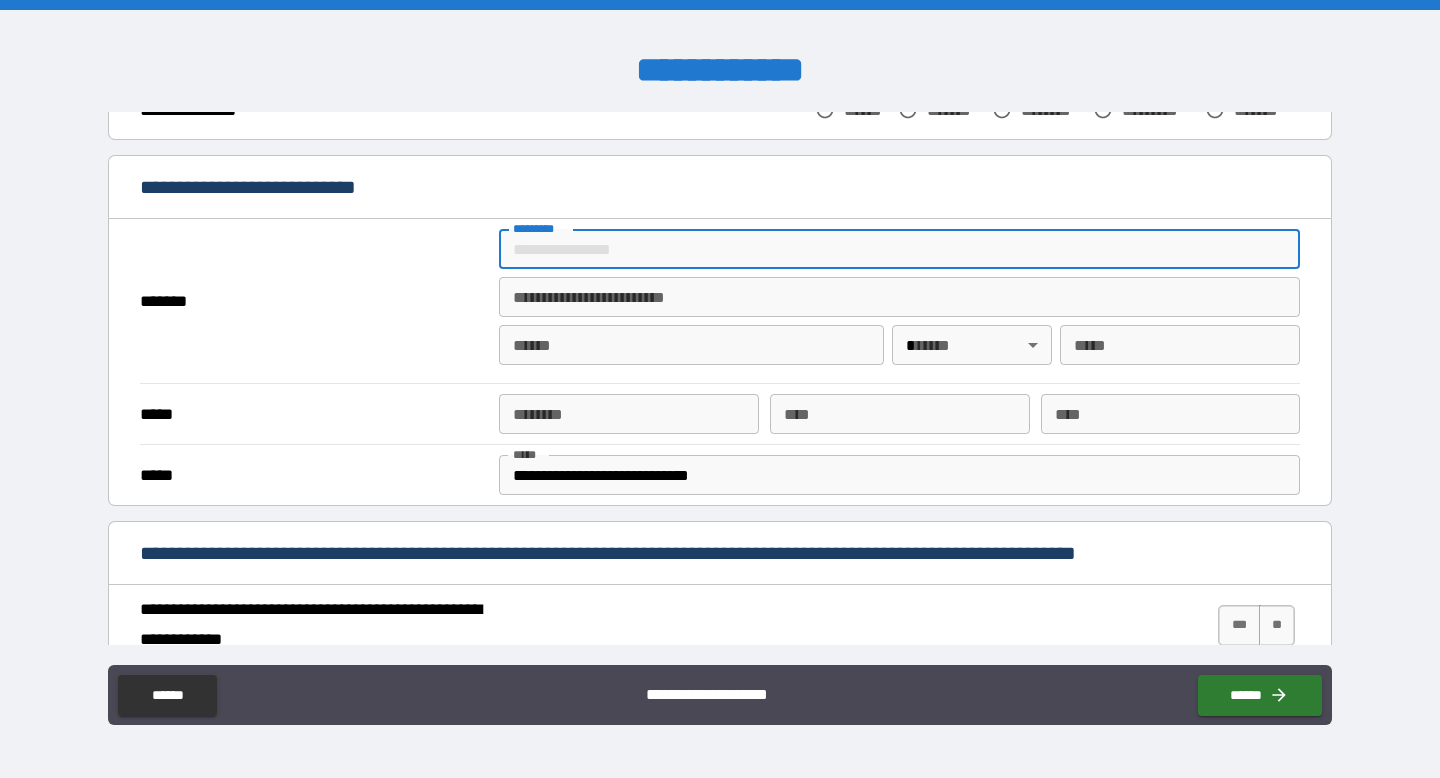 type on "**********" 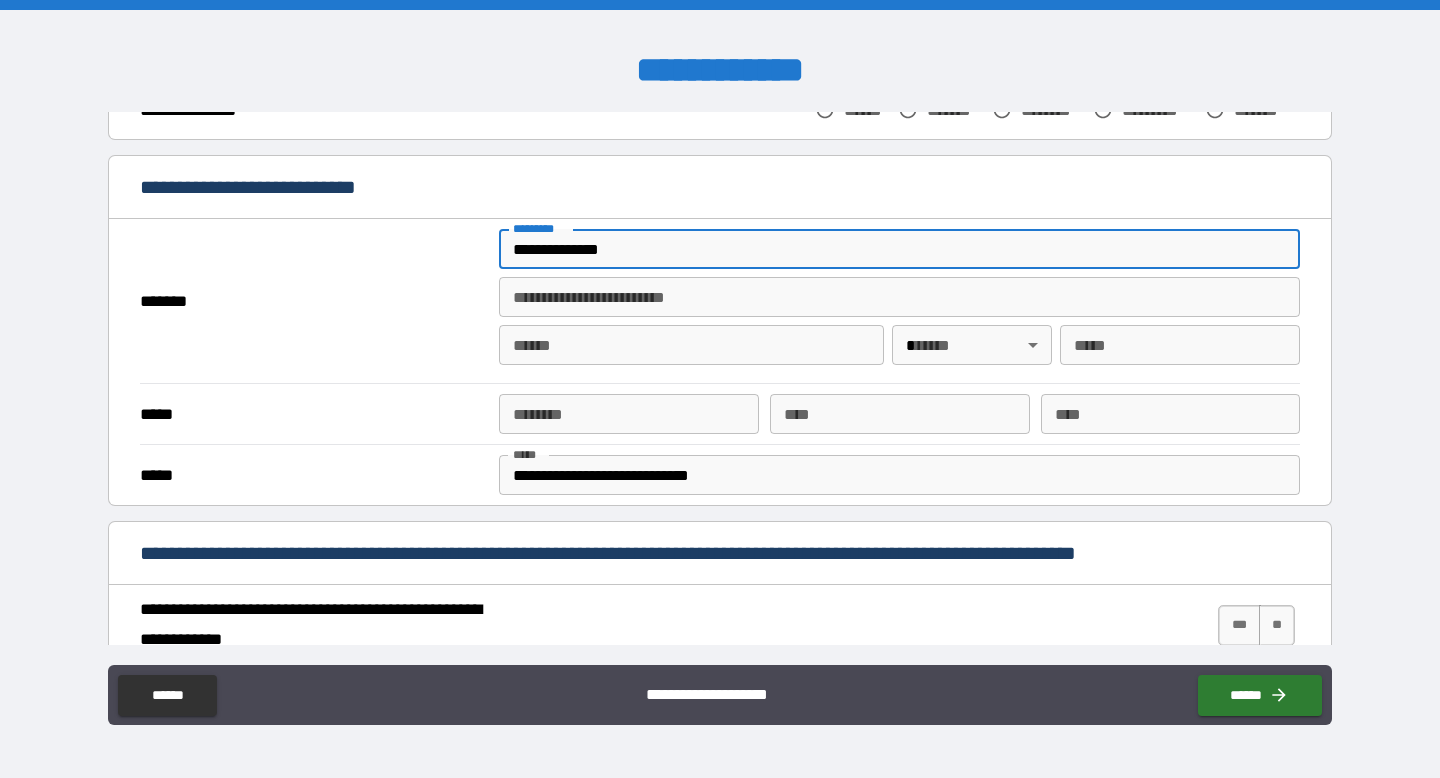 type on "**********" 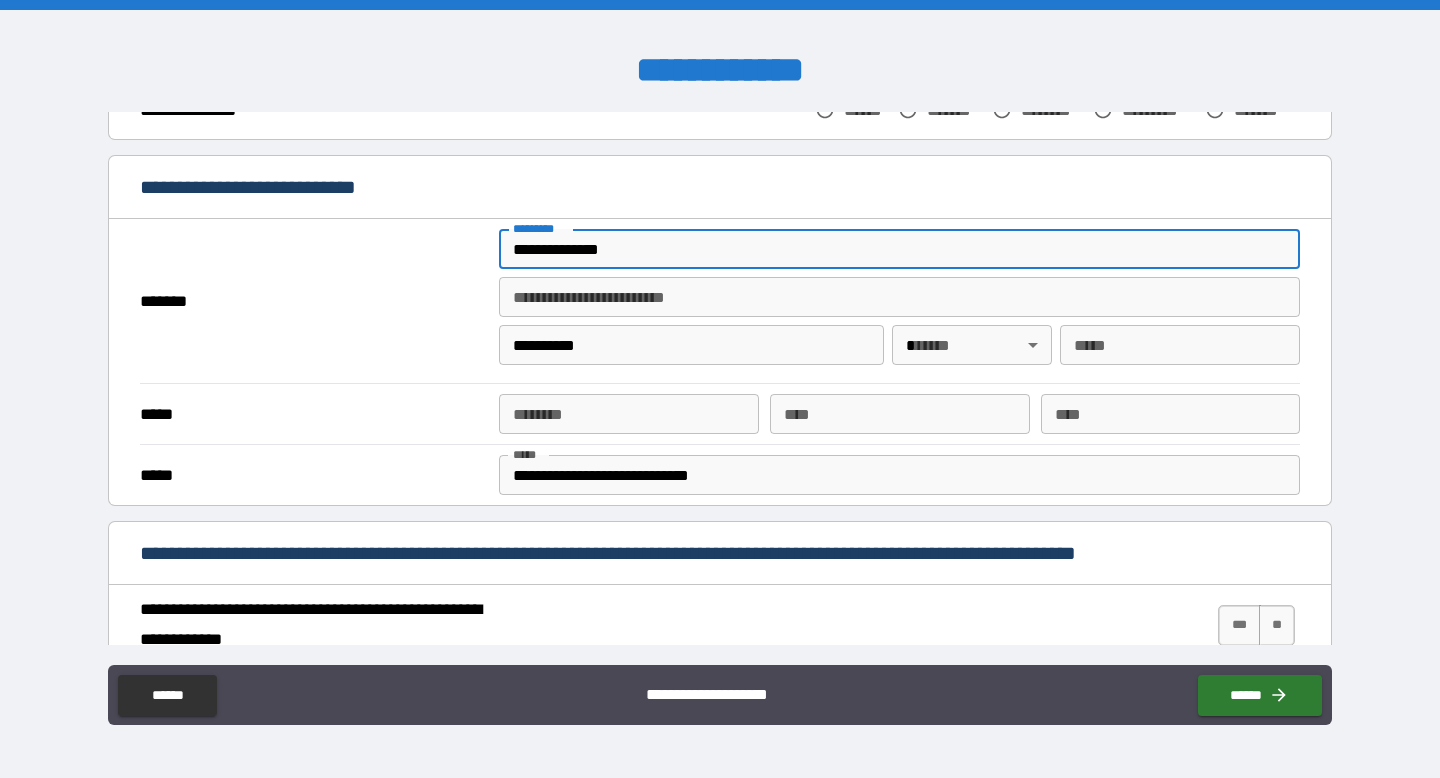 type on "**" 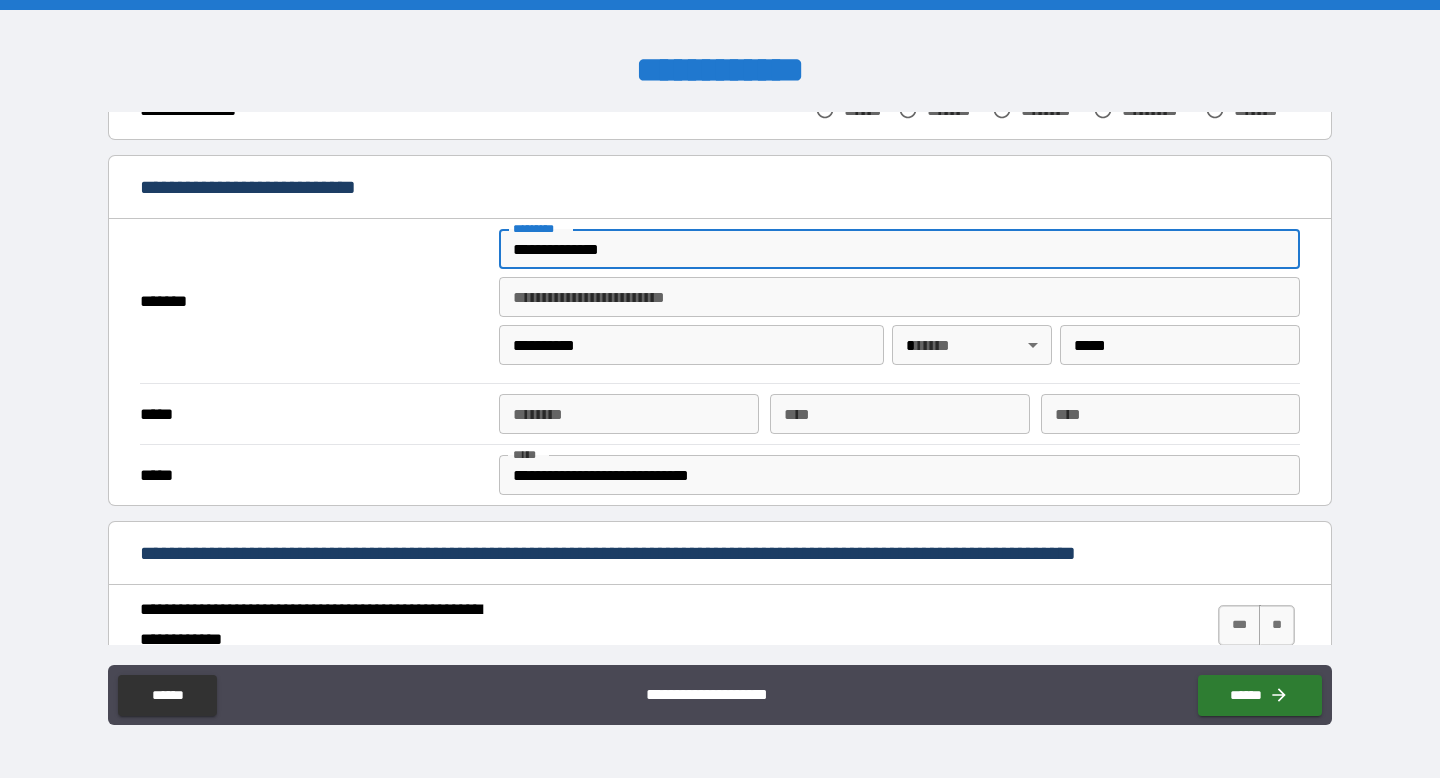 type on "**********" 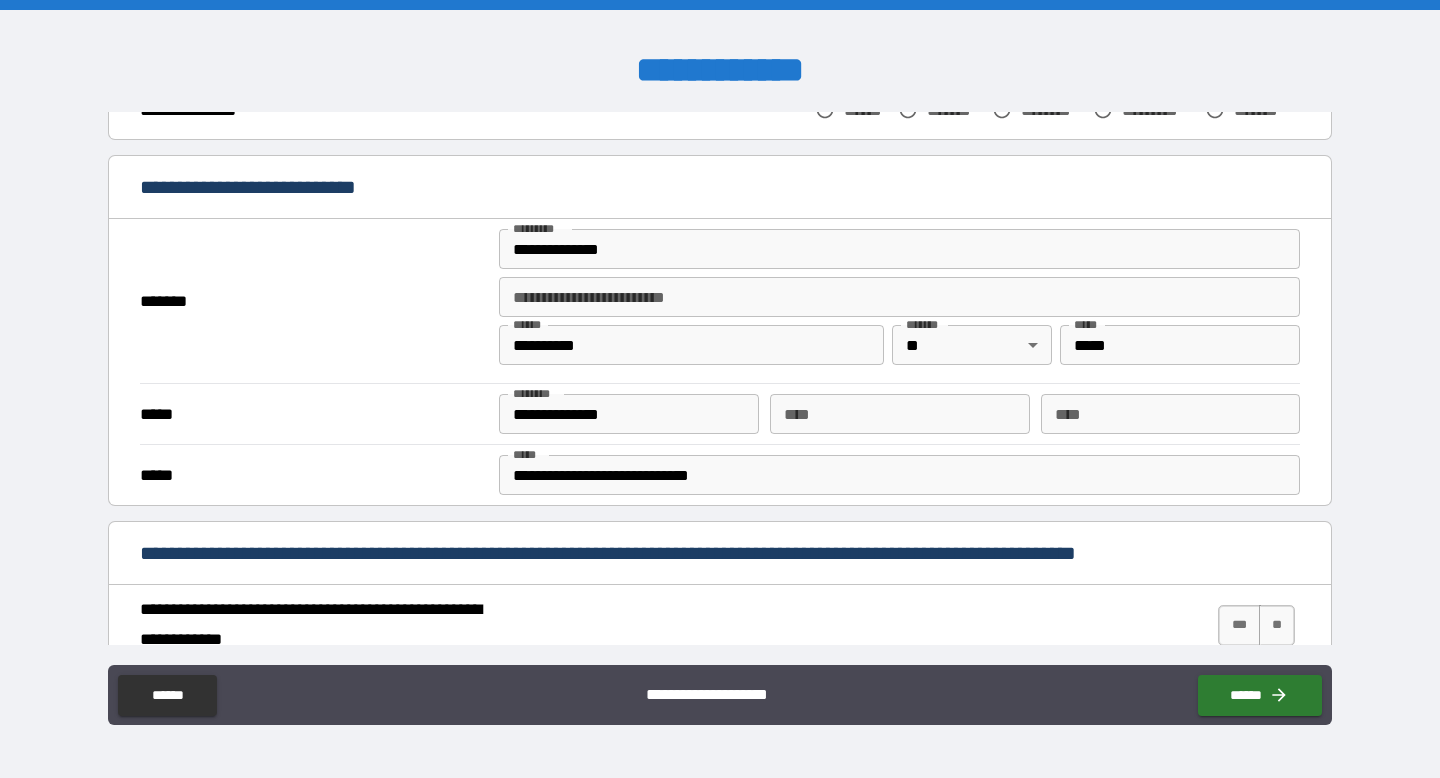 click on "*******" at bounding box center [314, 301] 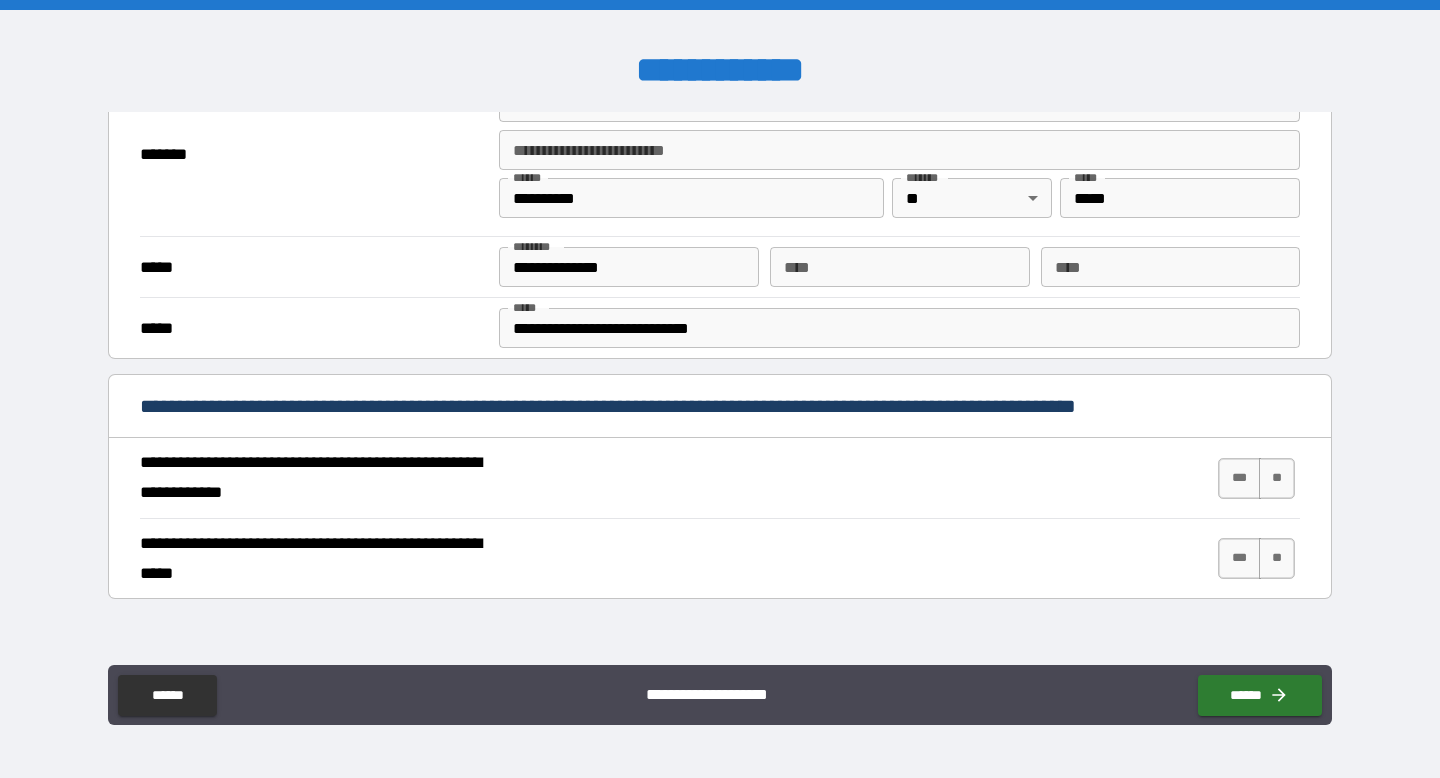 scroll, scrollTop: 564, scrollLeft: 0, axis: vertical 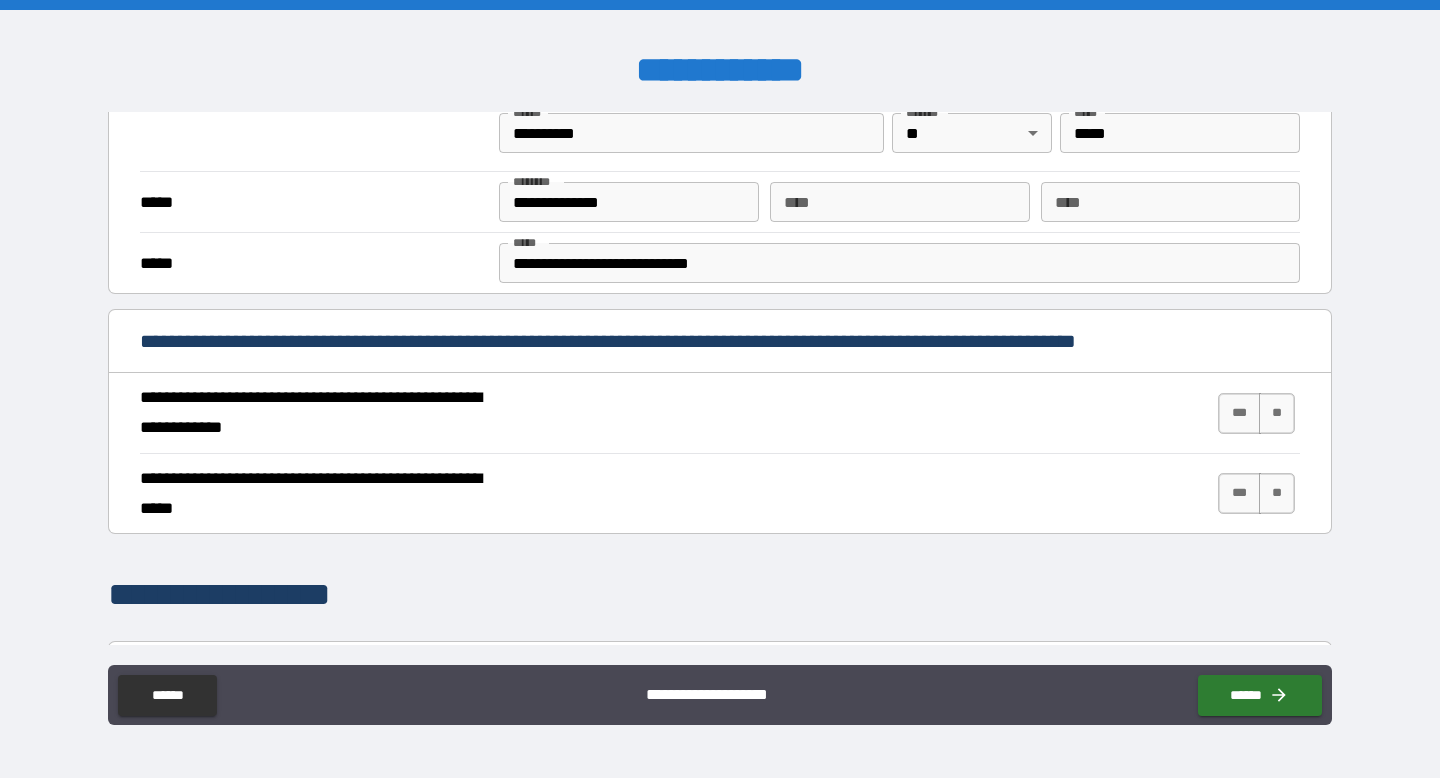 click on "***" at bounding box center (1239, 413) 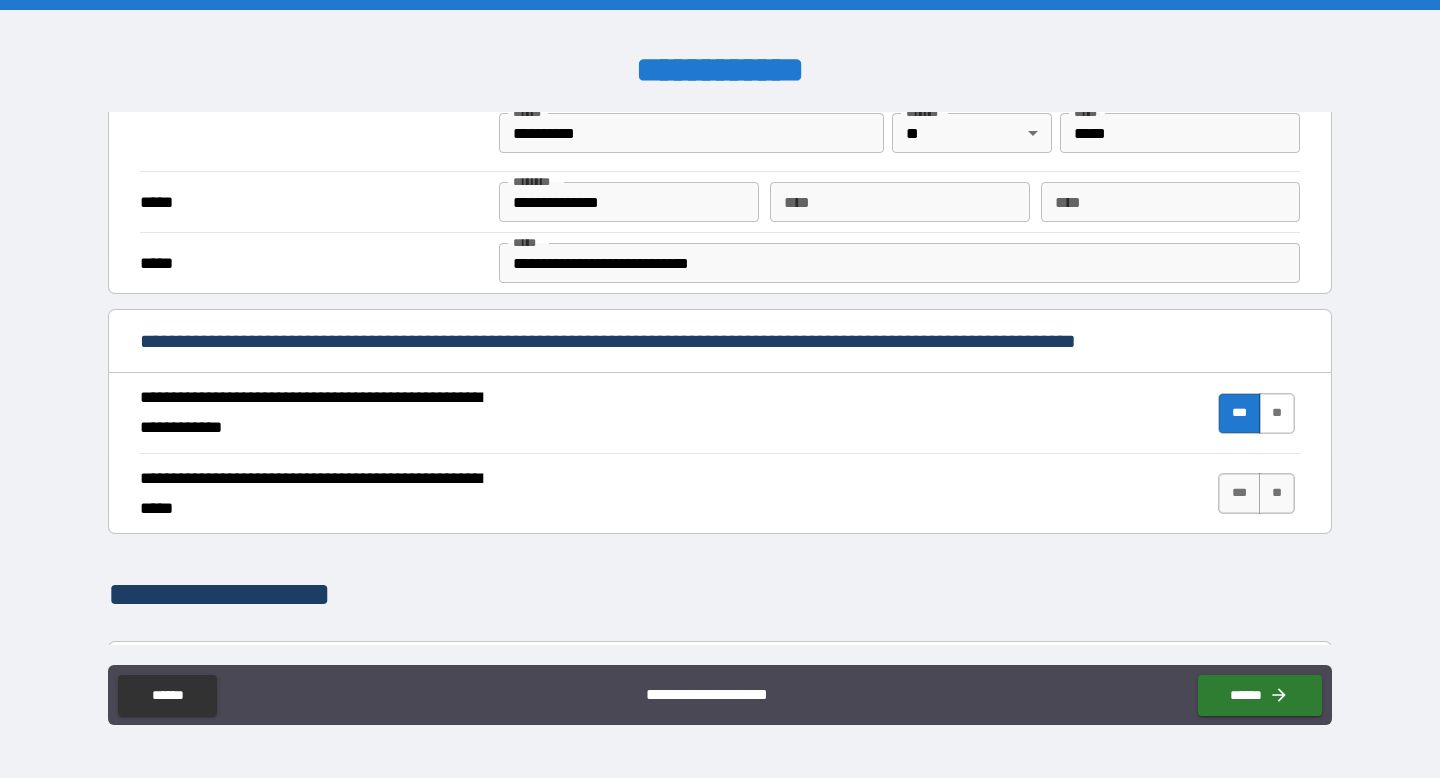 click on "**" at bounding box center [1277, 413] 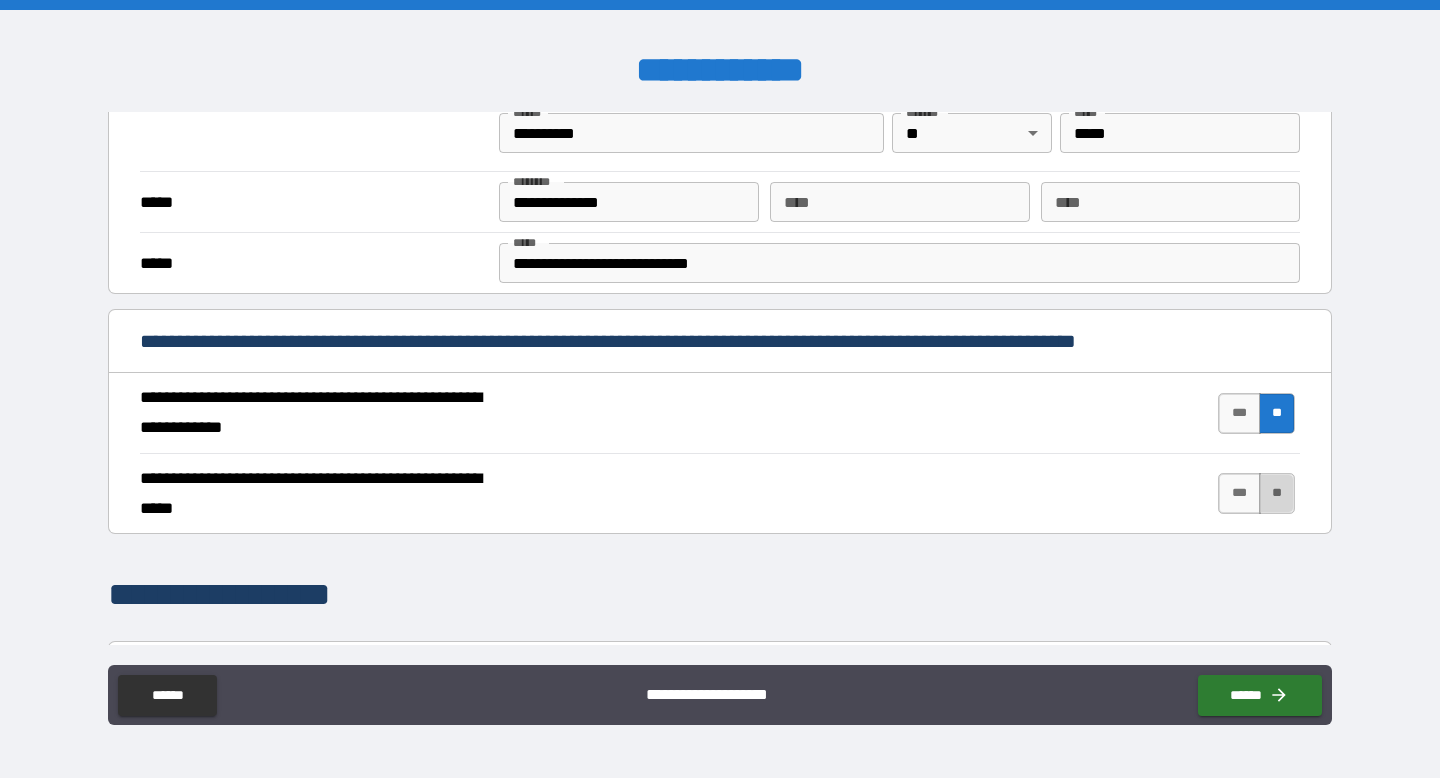 click on "**" at bounding box center [1277, 493] 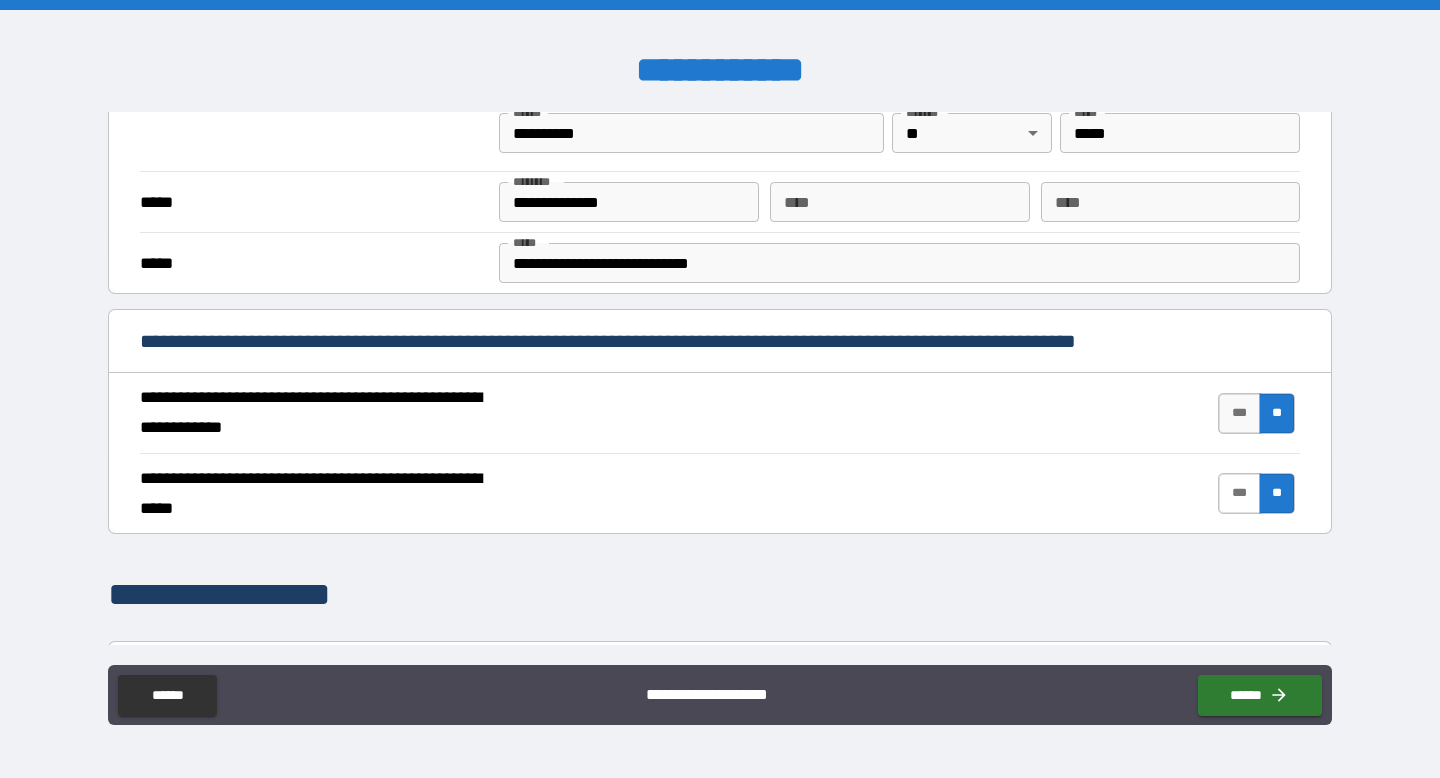 click on "***" at bounding box center (1239, 493) 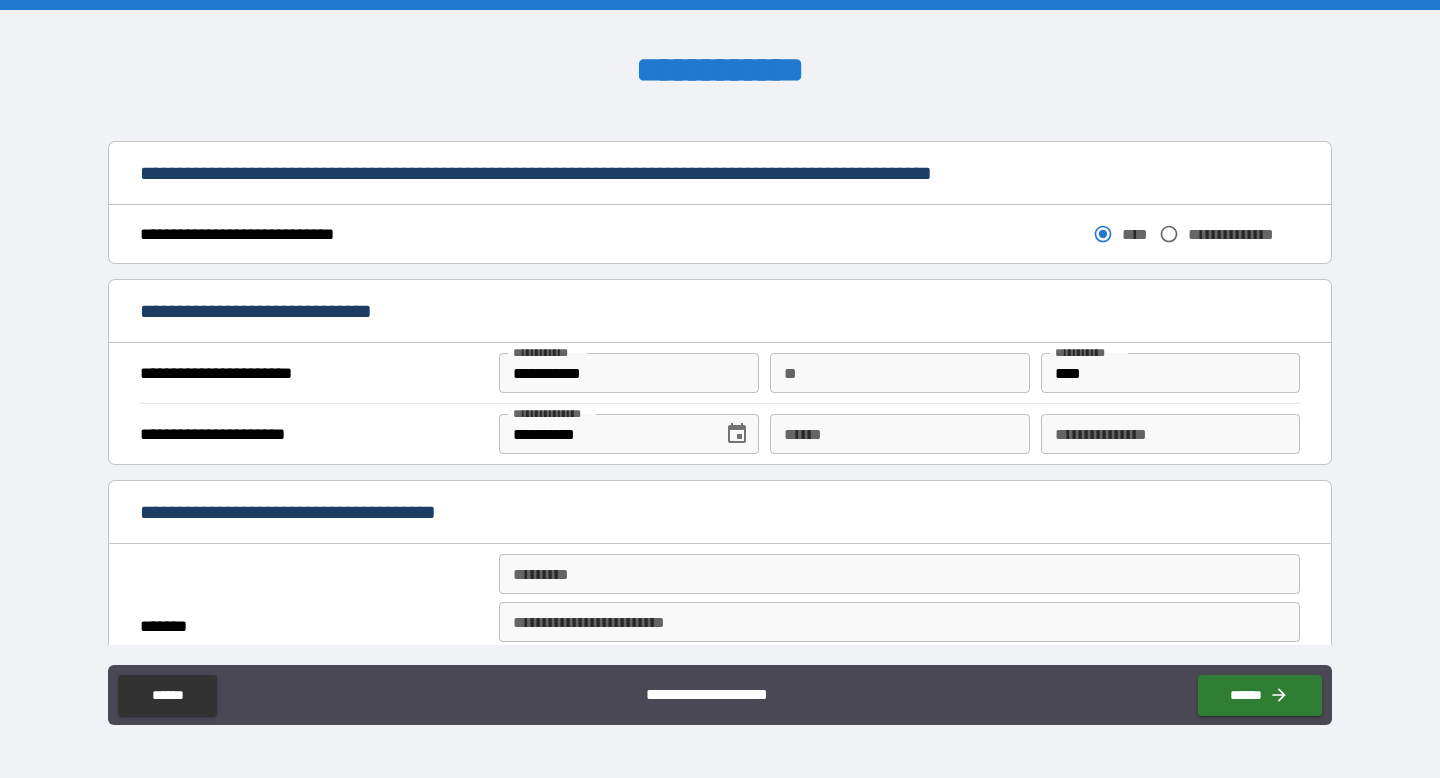 scroll, scrollTop: 1126, scrollLeft: 0, axis: vertical 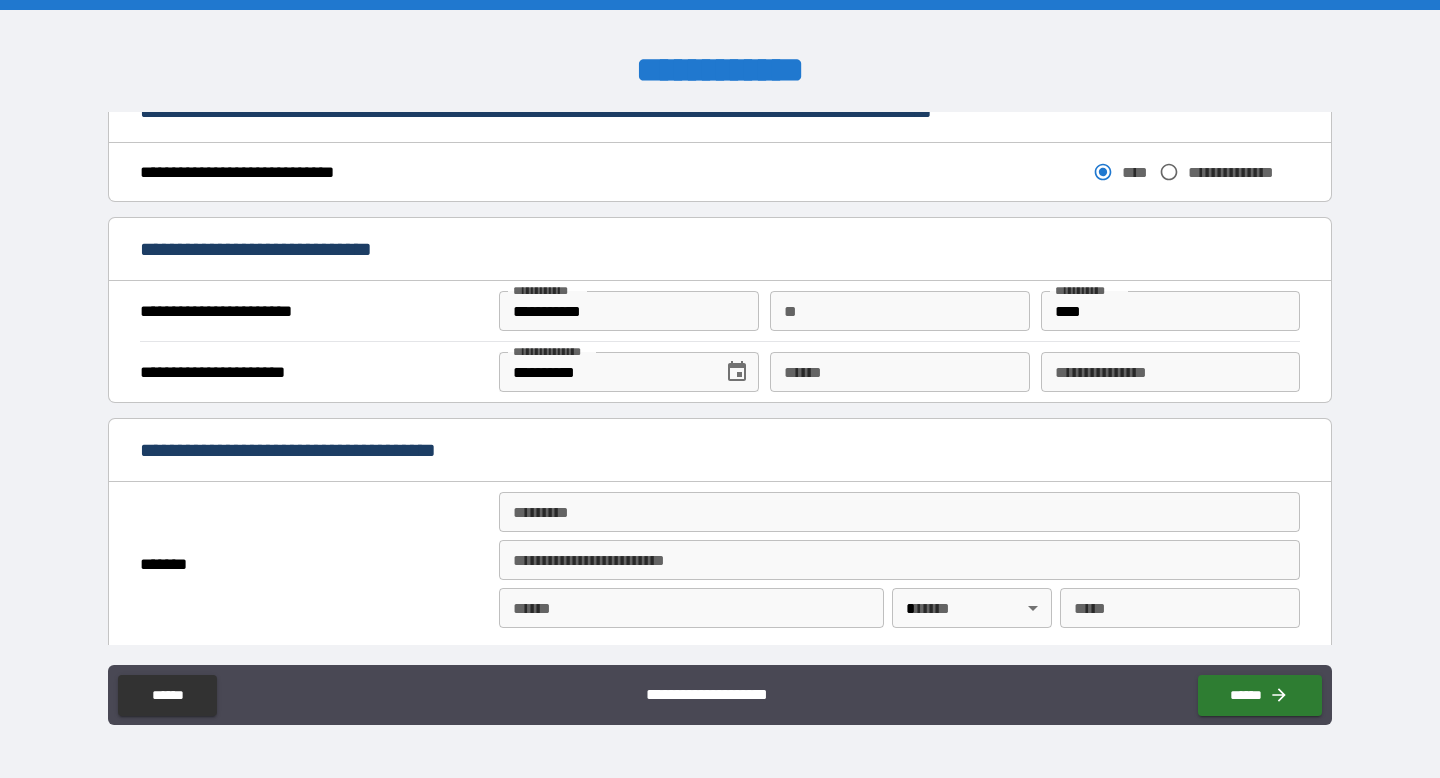 click on "****   *" at bounding box center [899, 372] 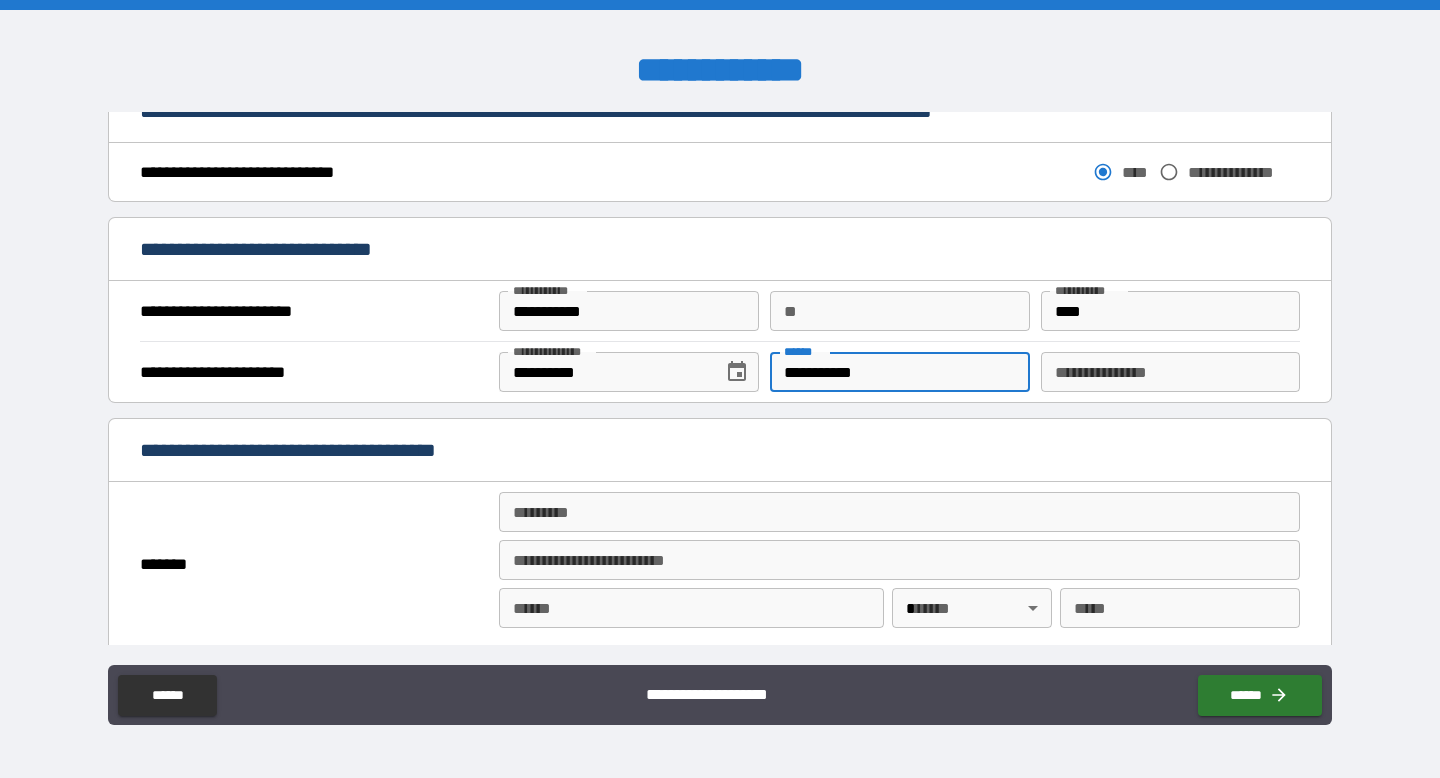 type on "**********" 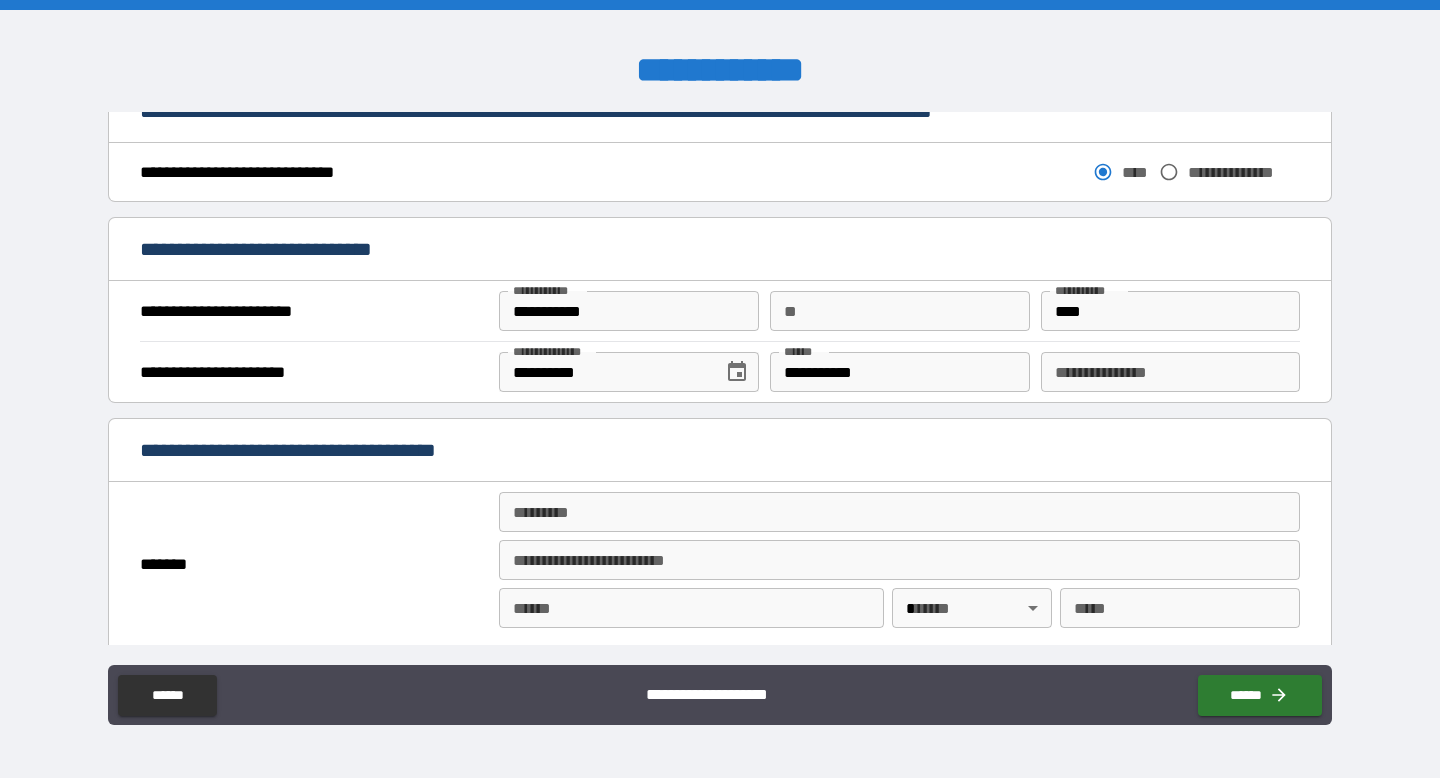 click on "**********" at bounding box center (720, 450) 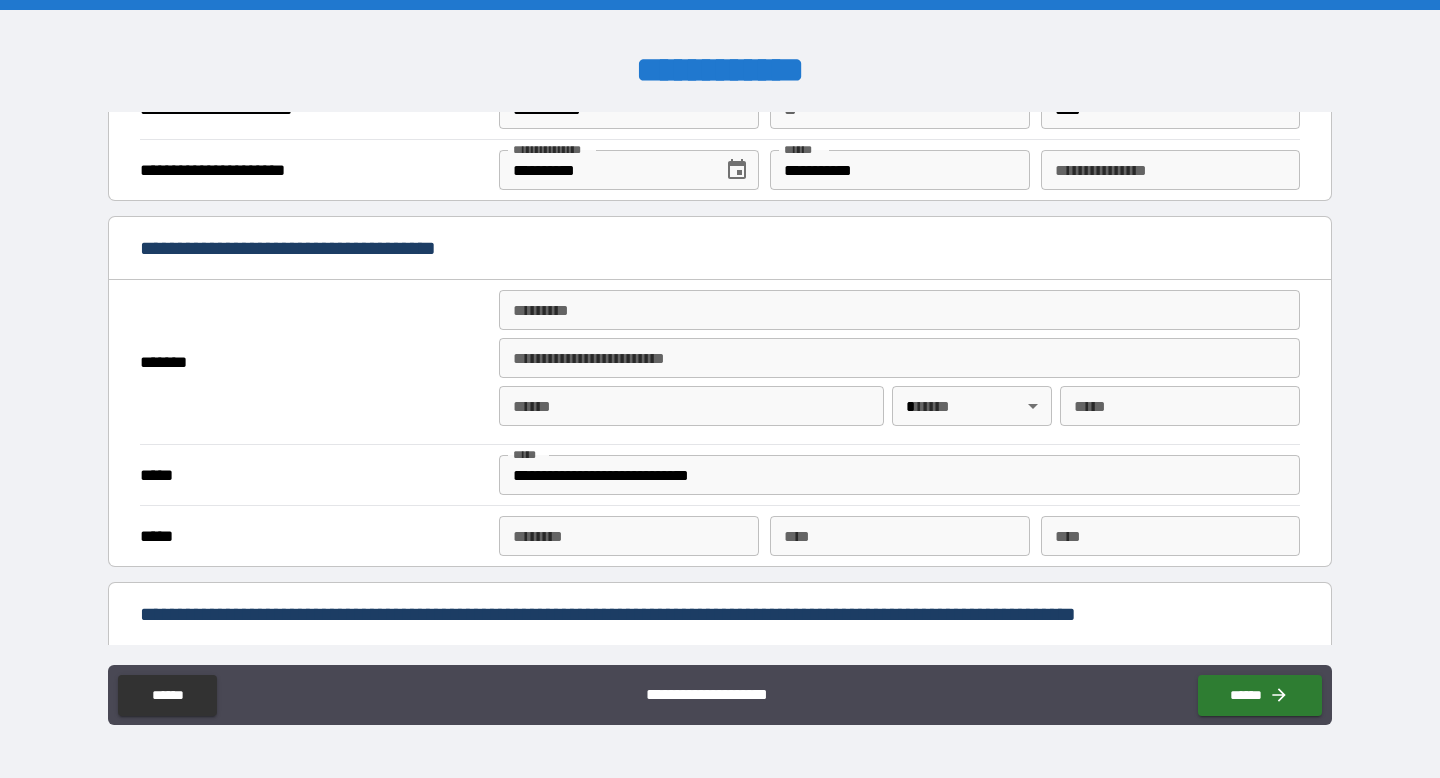 scroll, scrollTop: 1374, scrollLeft: 0, axis: vertical 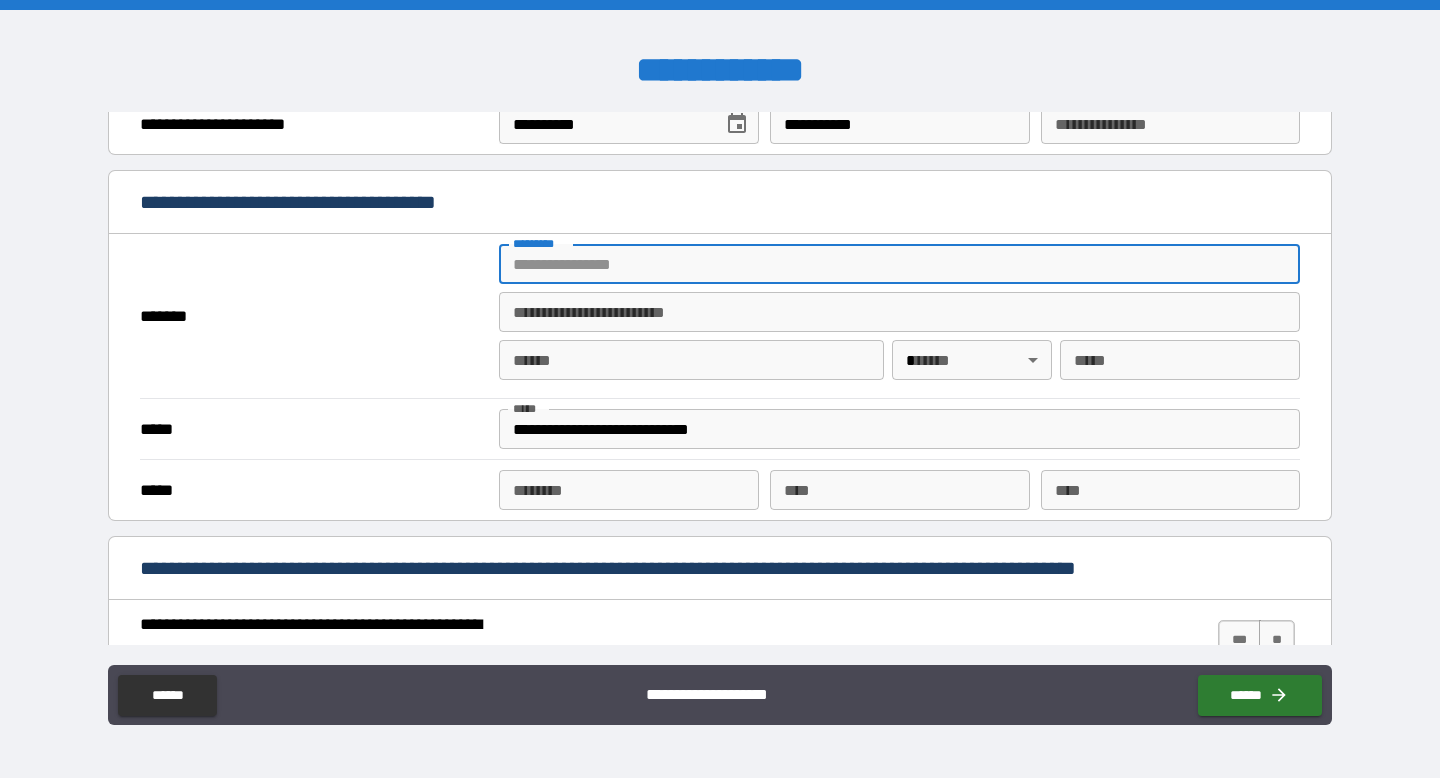 click on "*******   *" at bounding box center (899, 264) 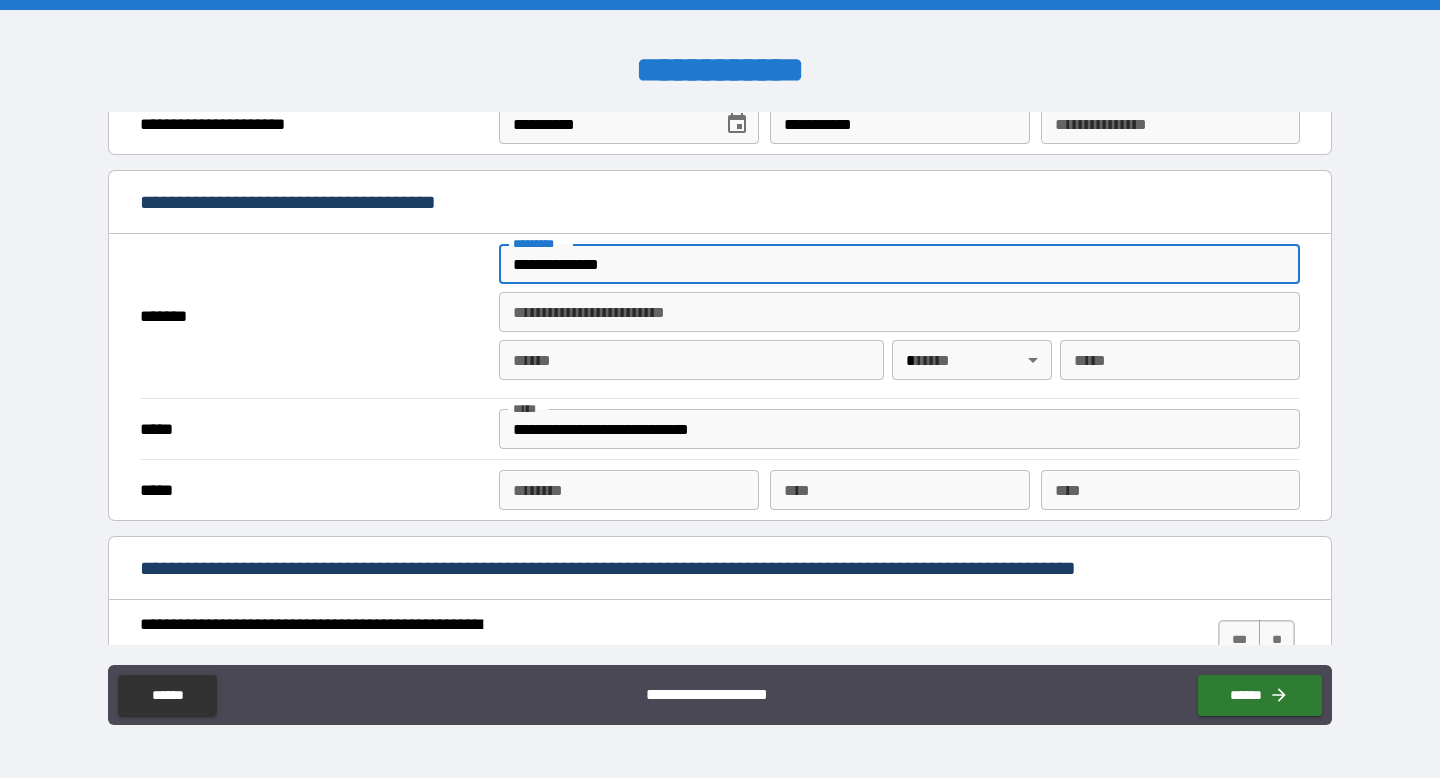 type on "**********" 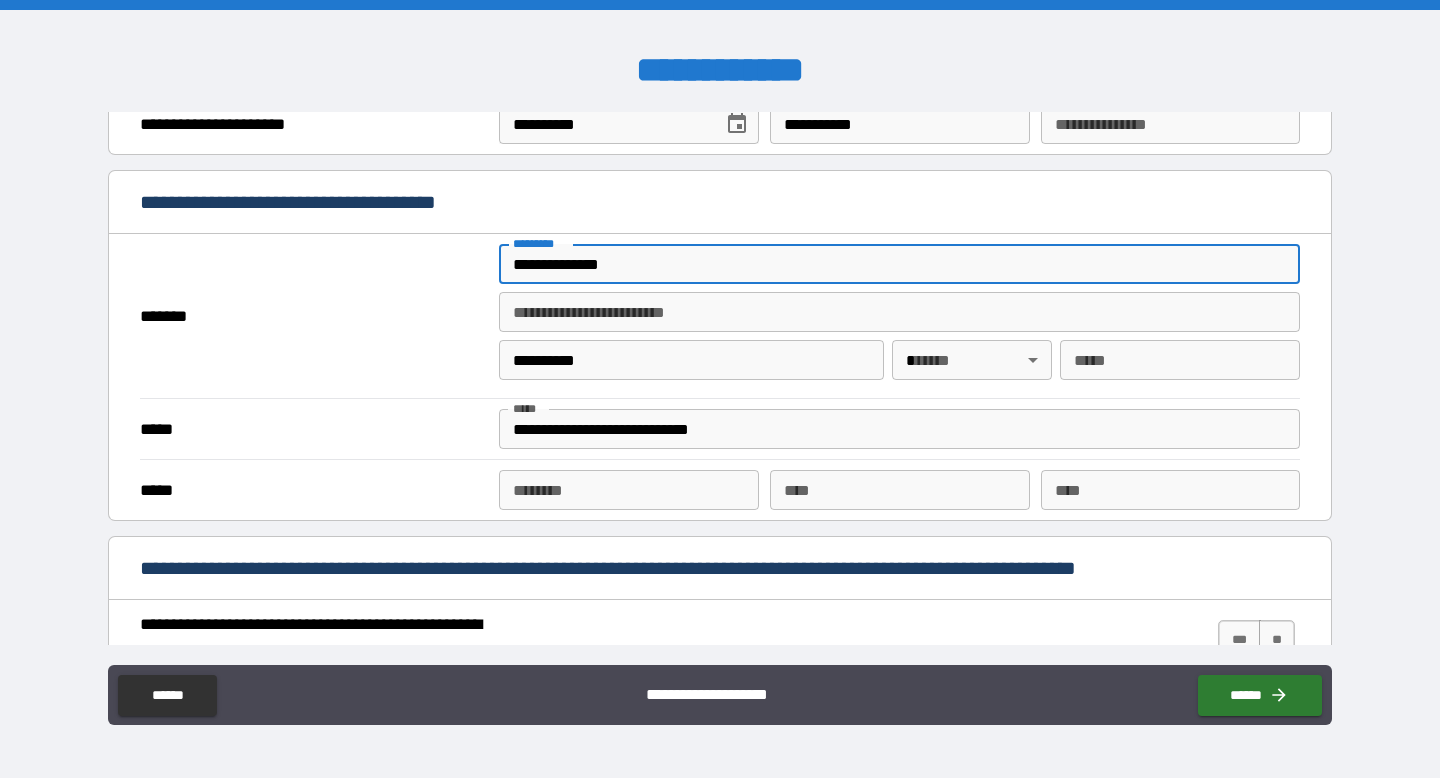type on "**" 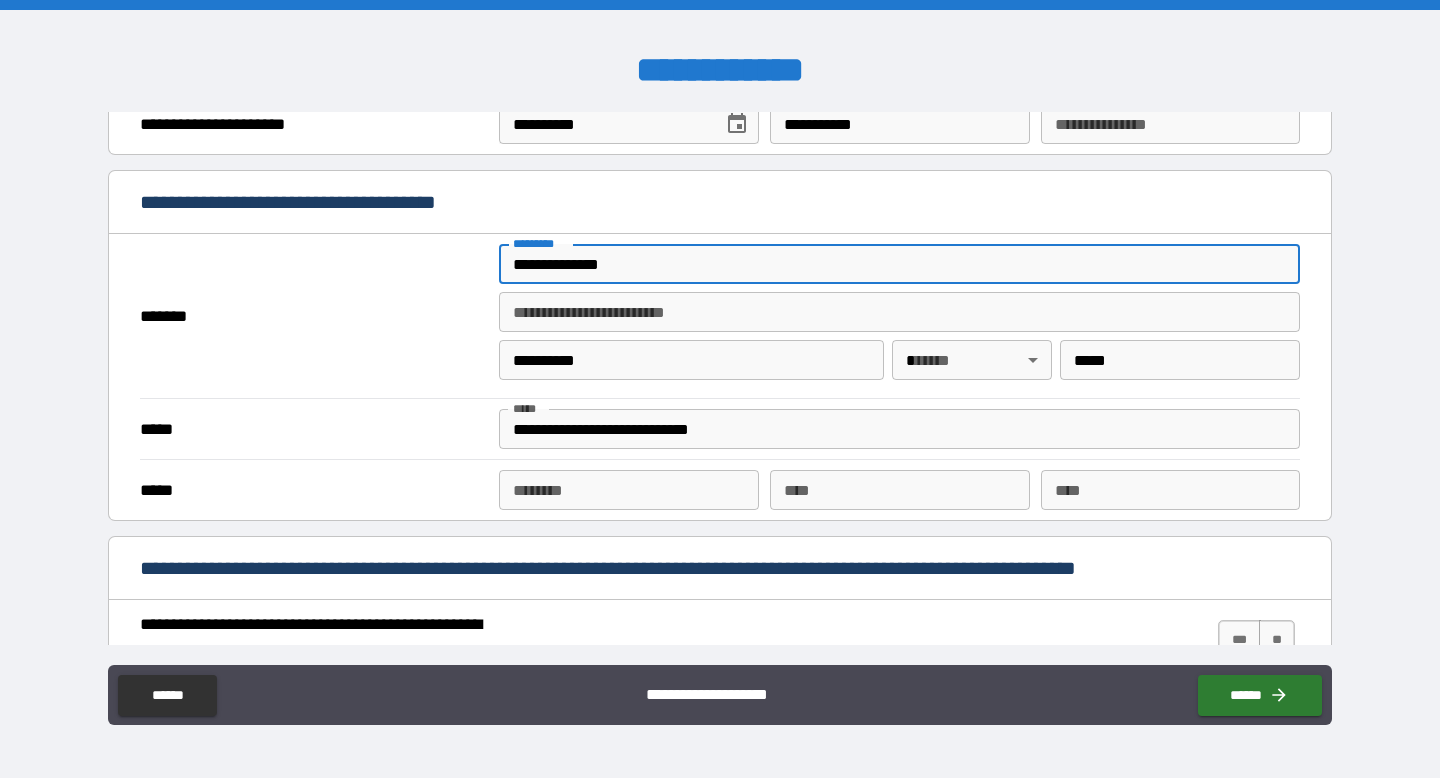 type on "**********" 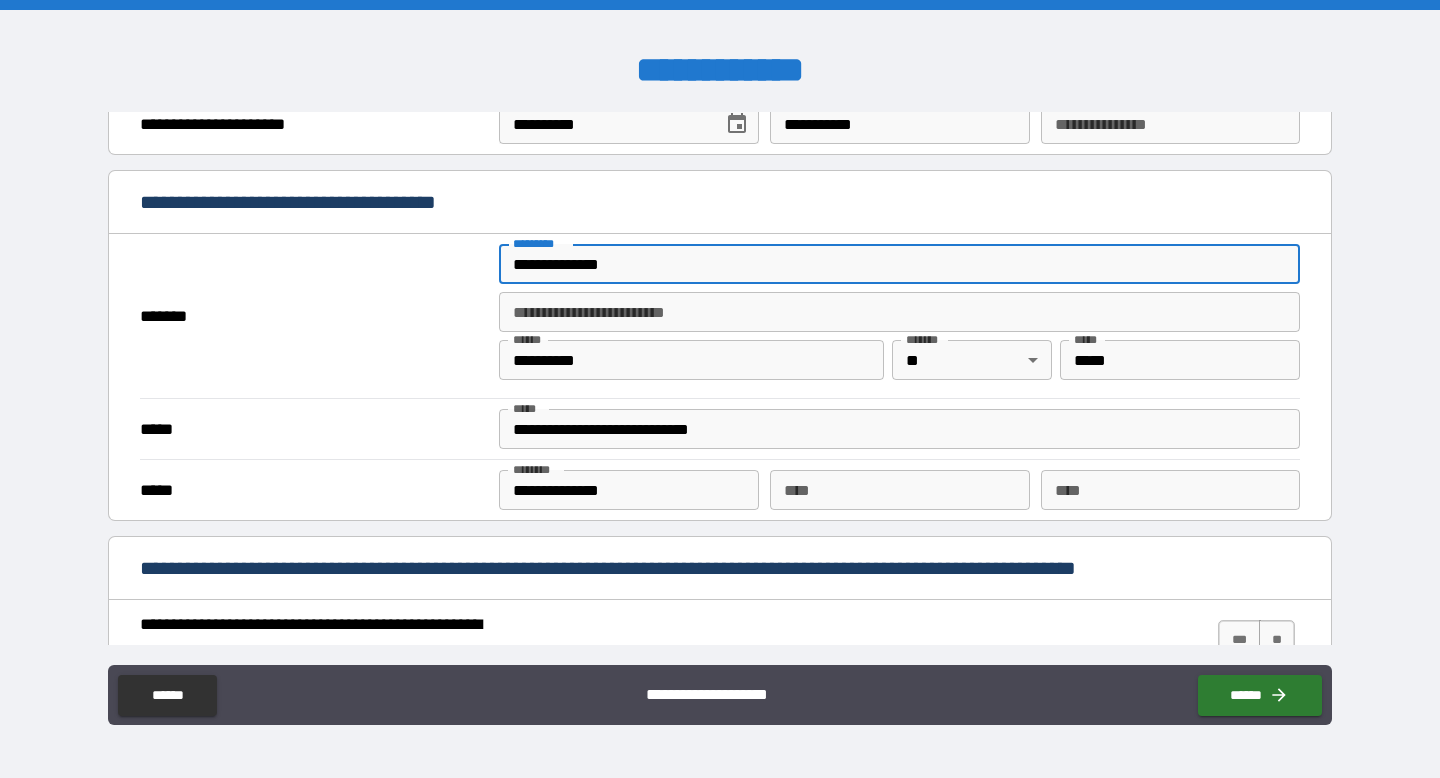 click on "*******" at bounding box center (312, 317) 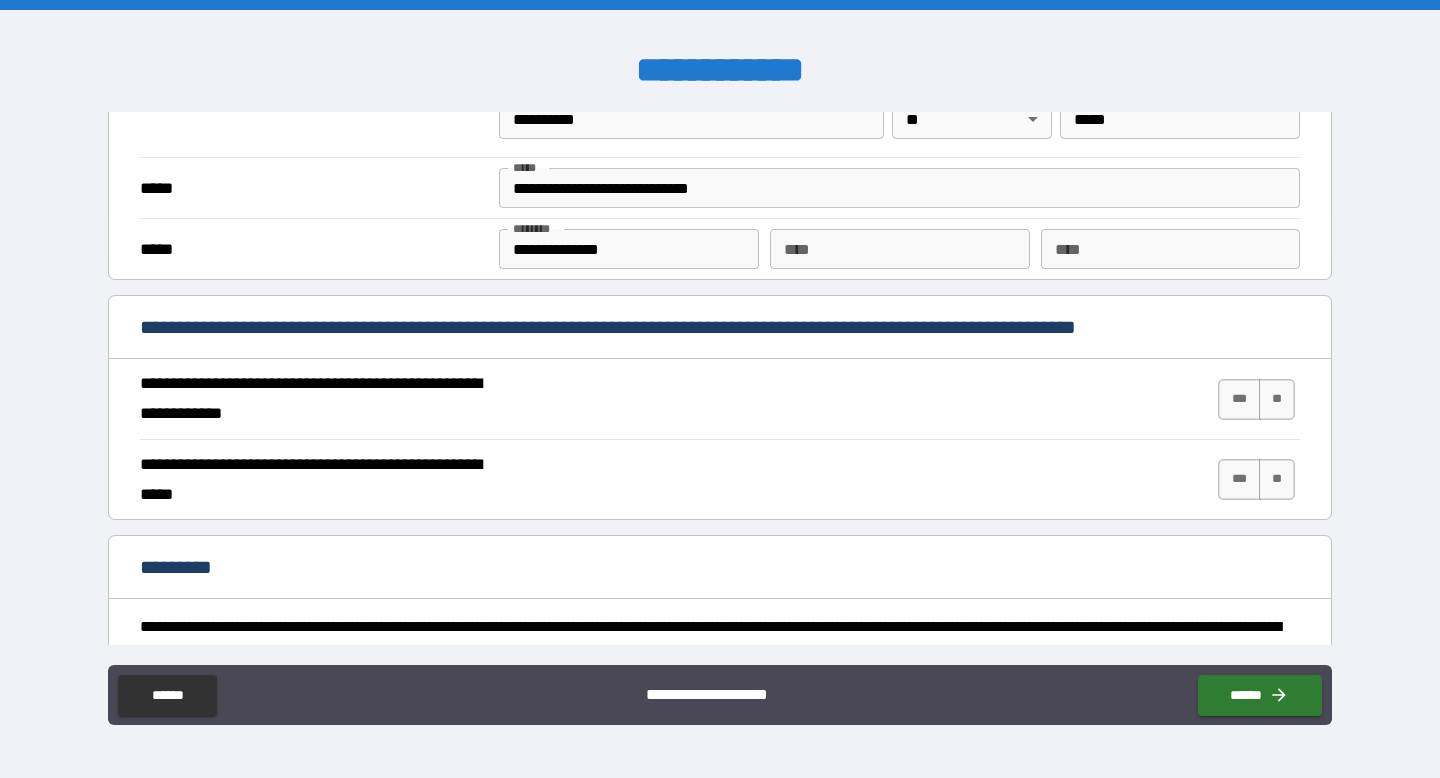 scroll, scrollTop: 1617, scrollLeft: 0, axis: vertical 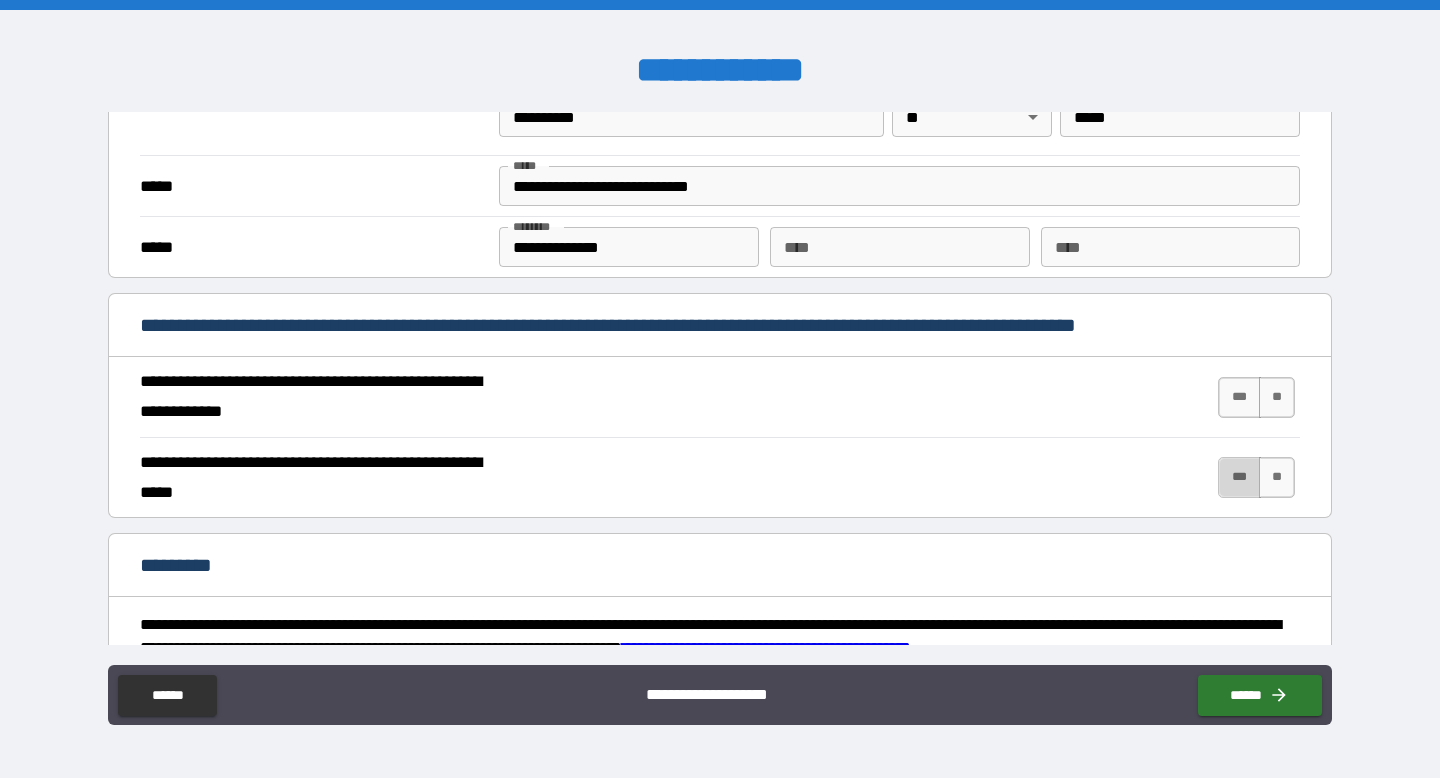 click on "***" at bounding box center (1239, 477) 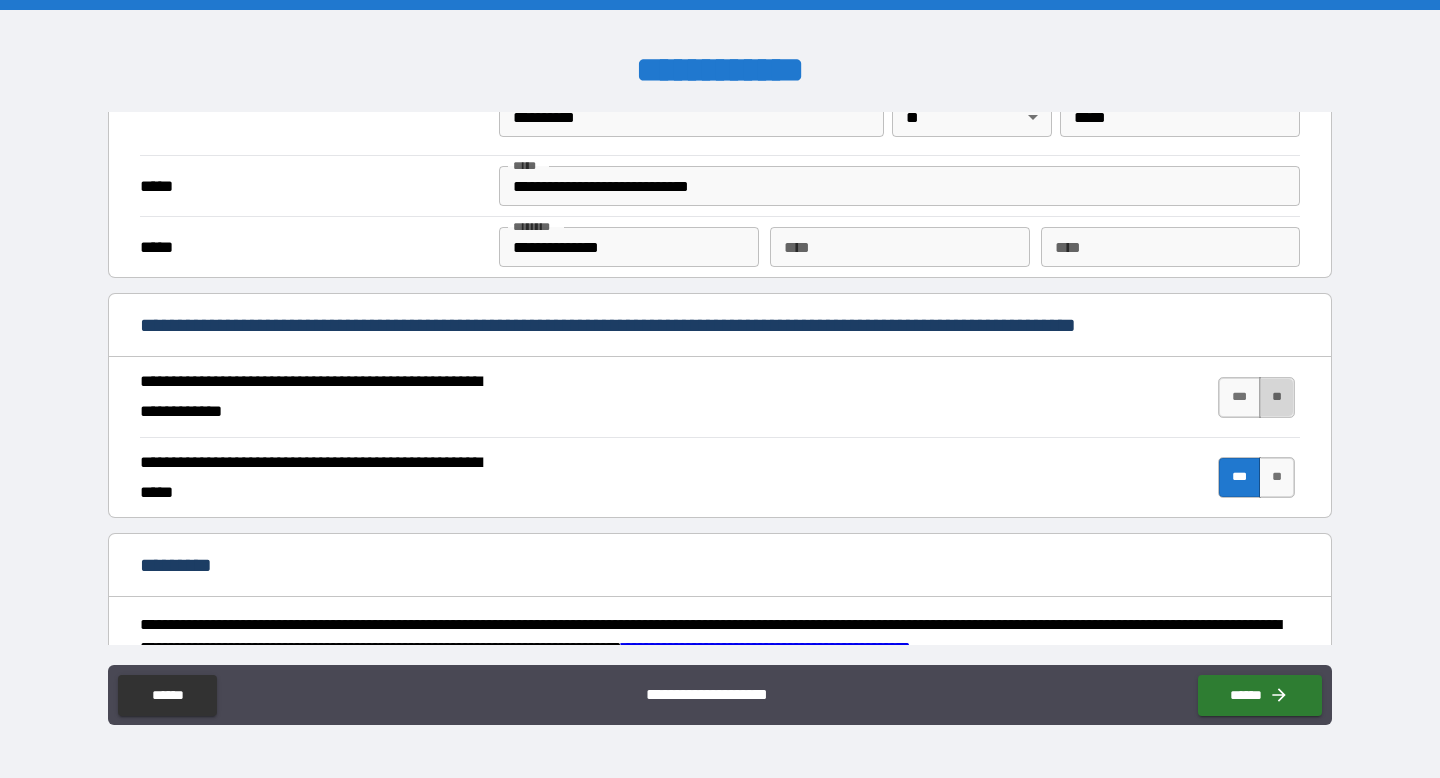 click on "**" at bounding box center [1277, 397] 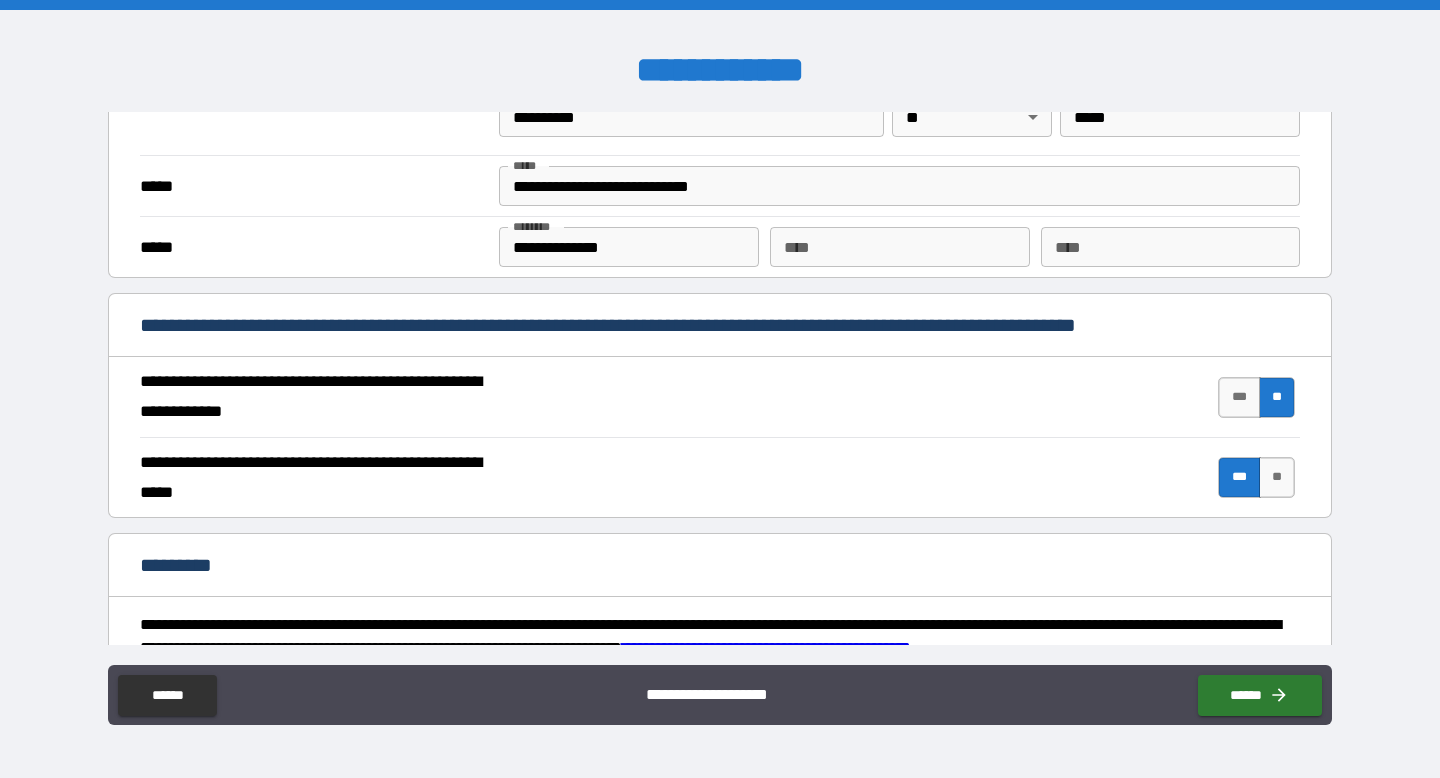 click on "**********" at bounding box center [720, 477] 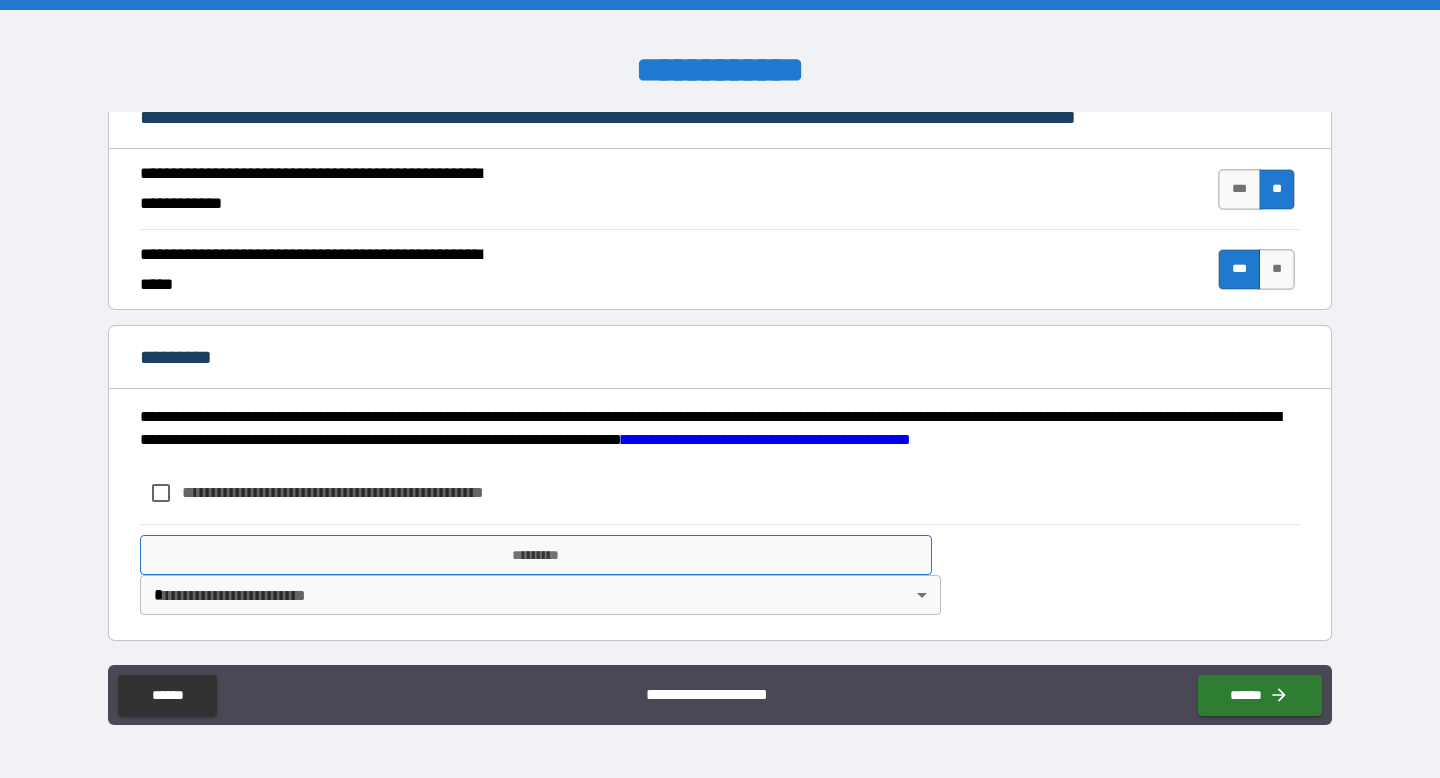 click on "*********" at bounding box center (536, 555) 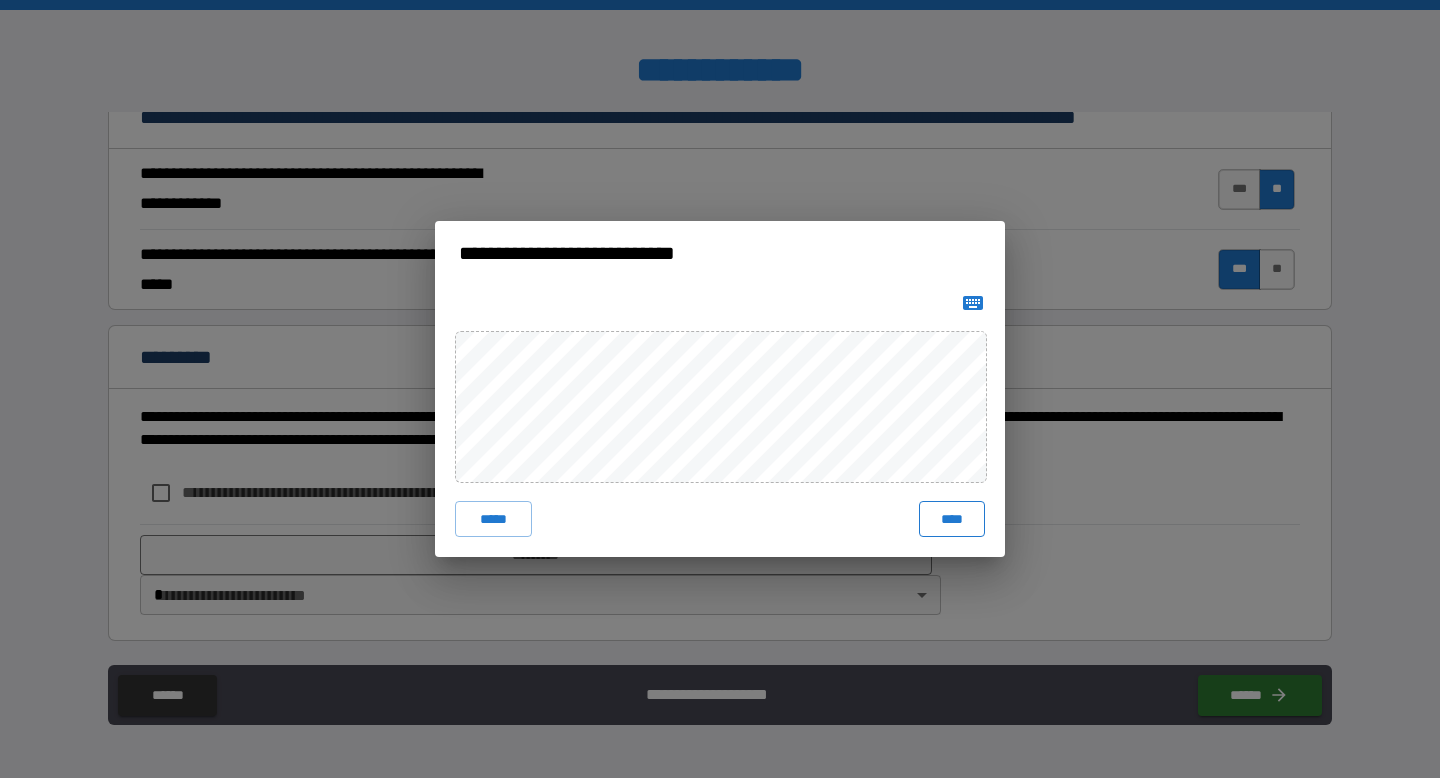 click on "****" at bounding box center [952, 519] 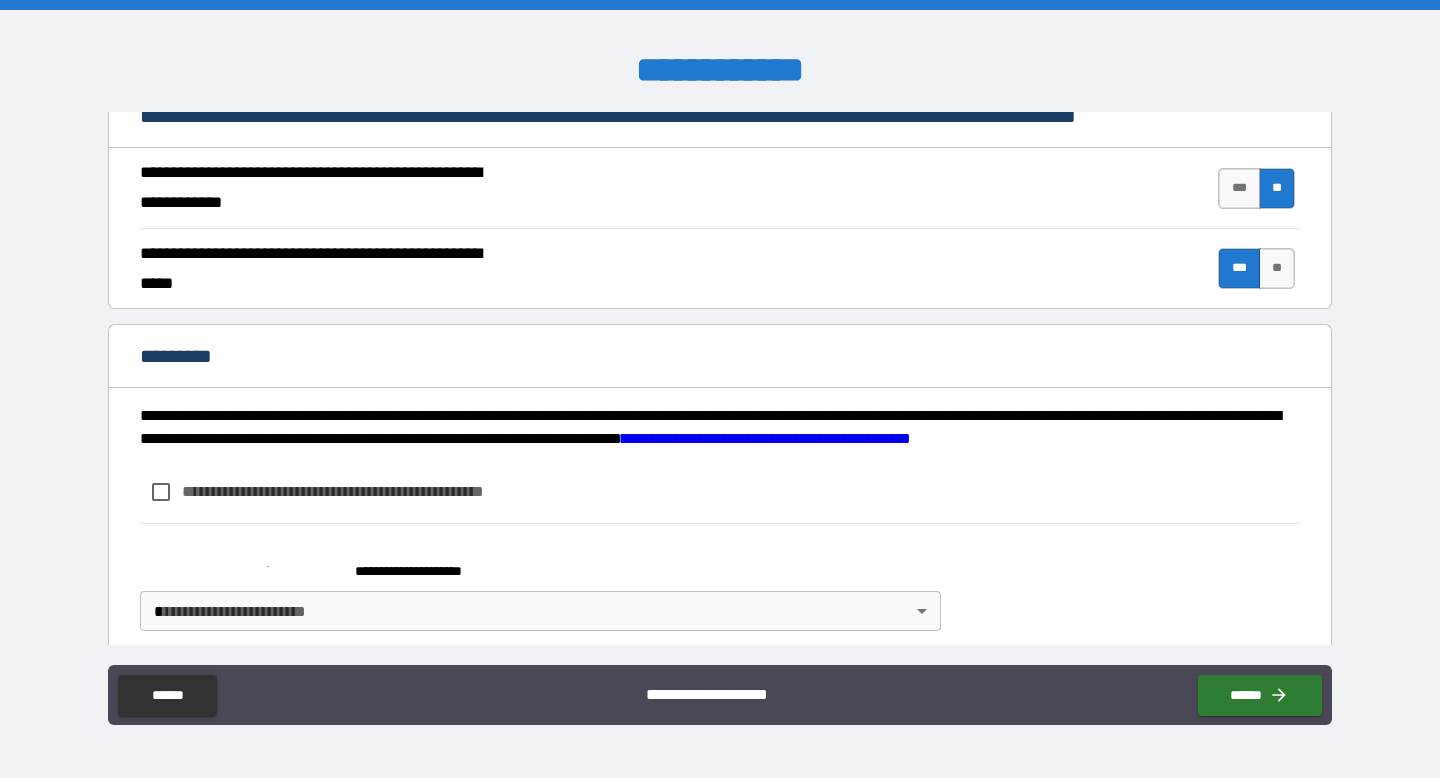 scroll, scrollTop: 1843, scrollLeft: 0, axis: vertical 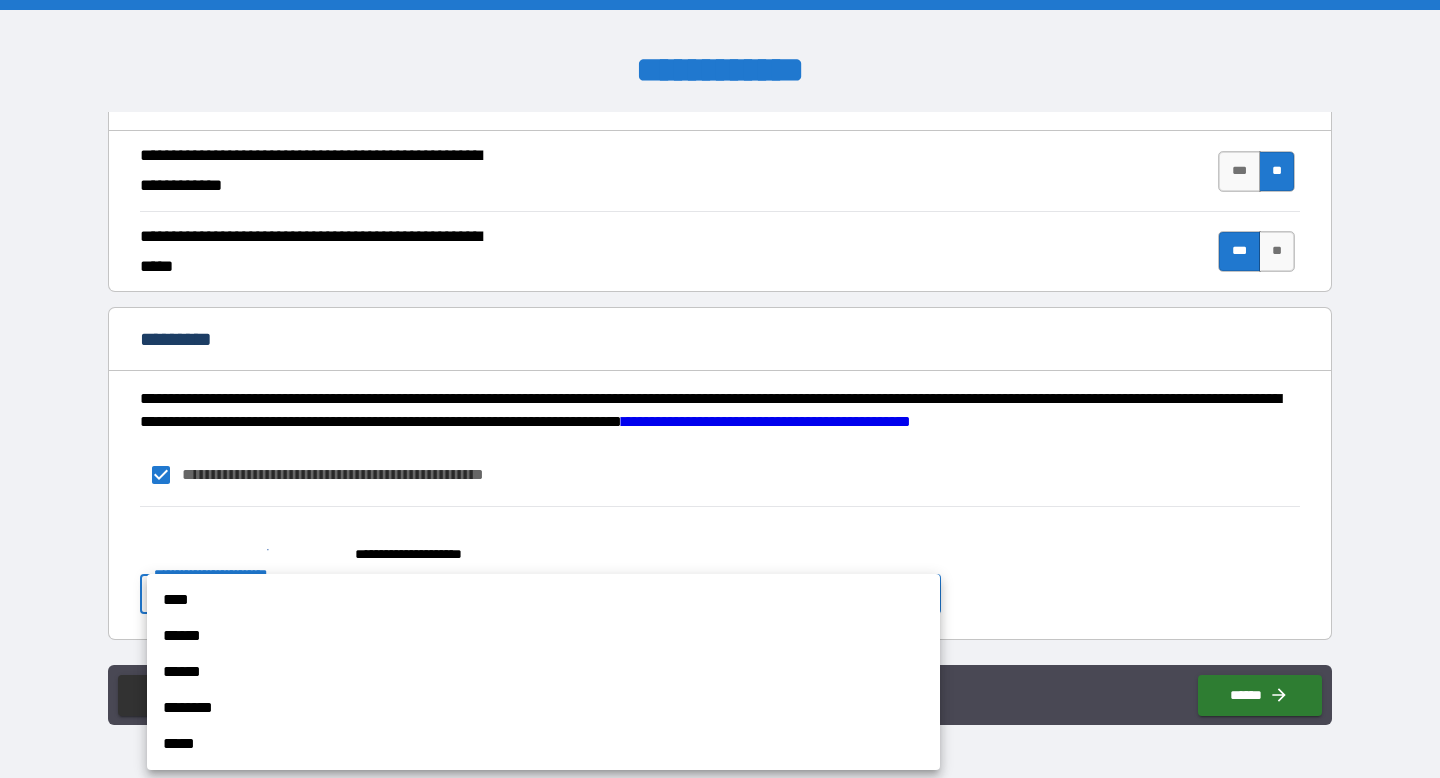 click on "**********" at bounding box center [720, 389] 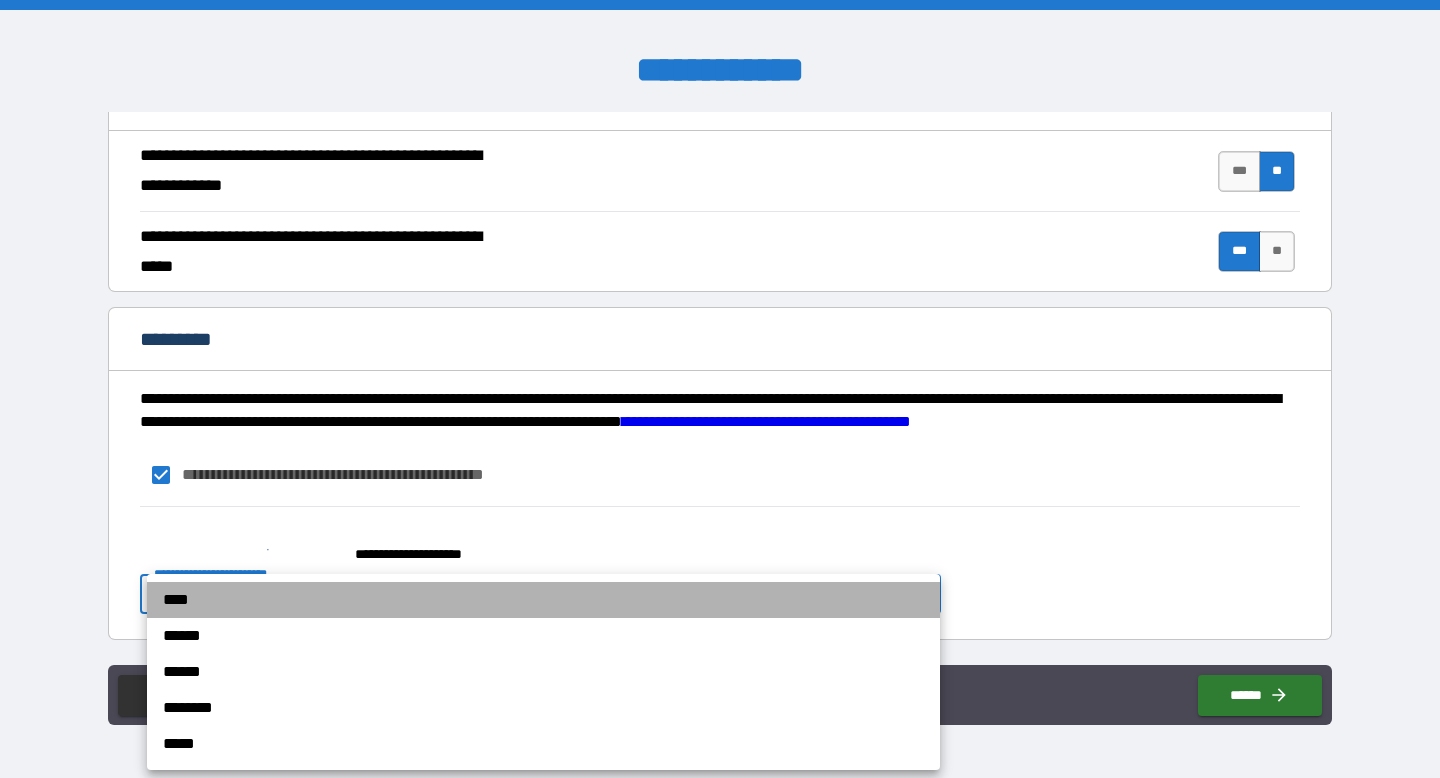 click on "****" at bounding box center (543, 600) 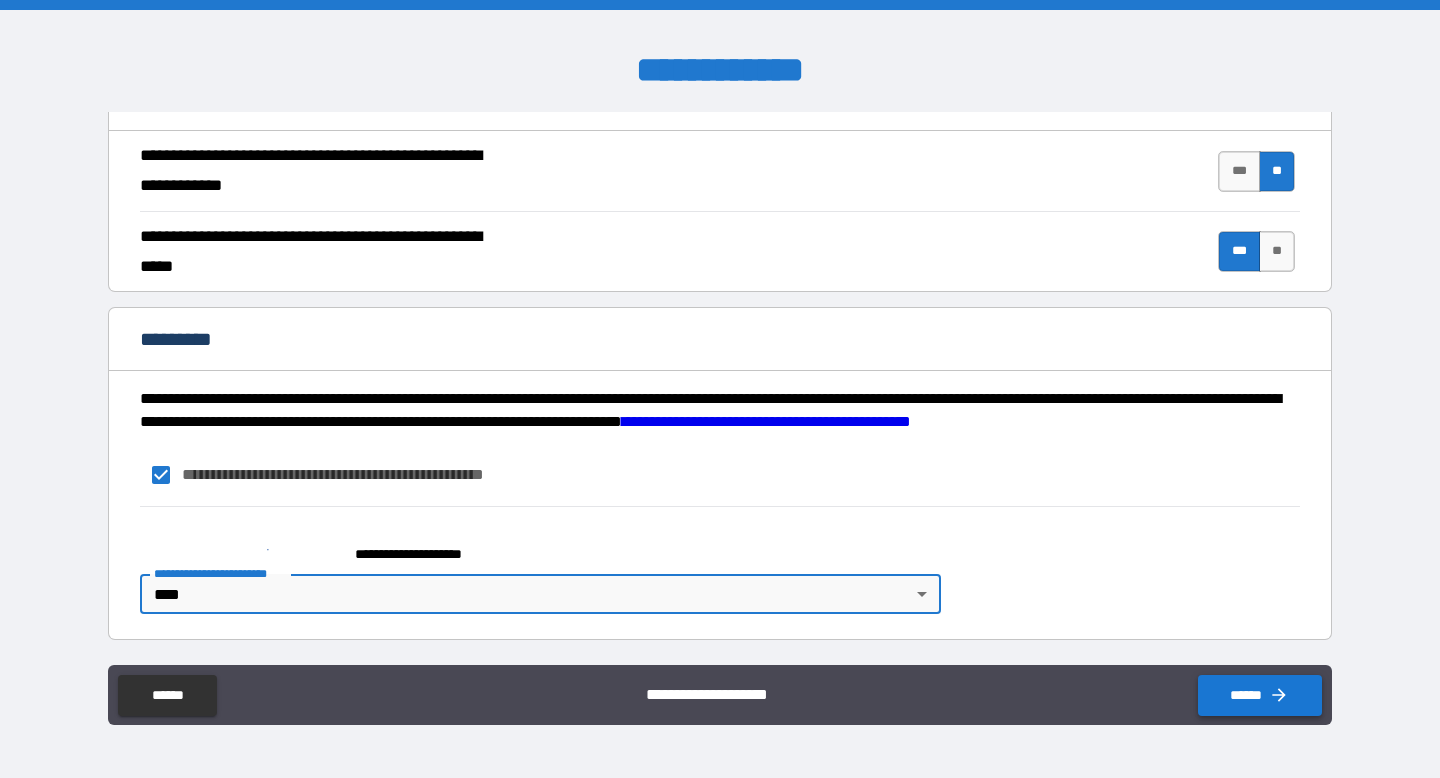click on "******" at bounding box center (1260, 695) 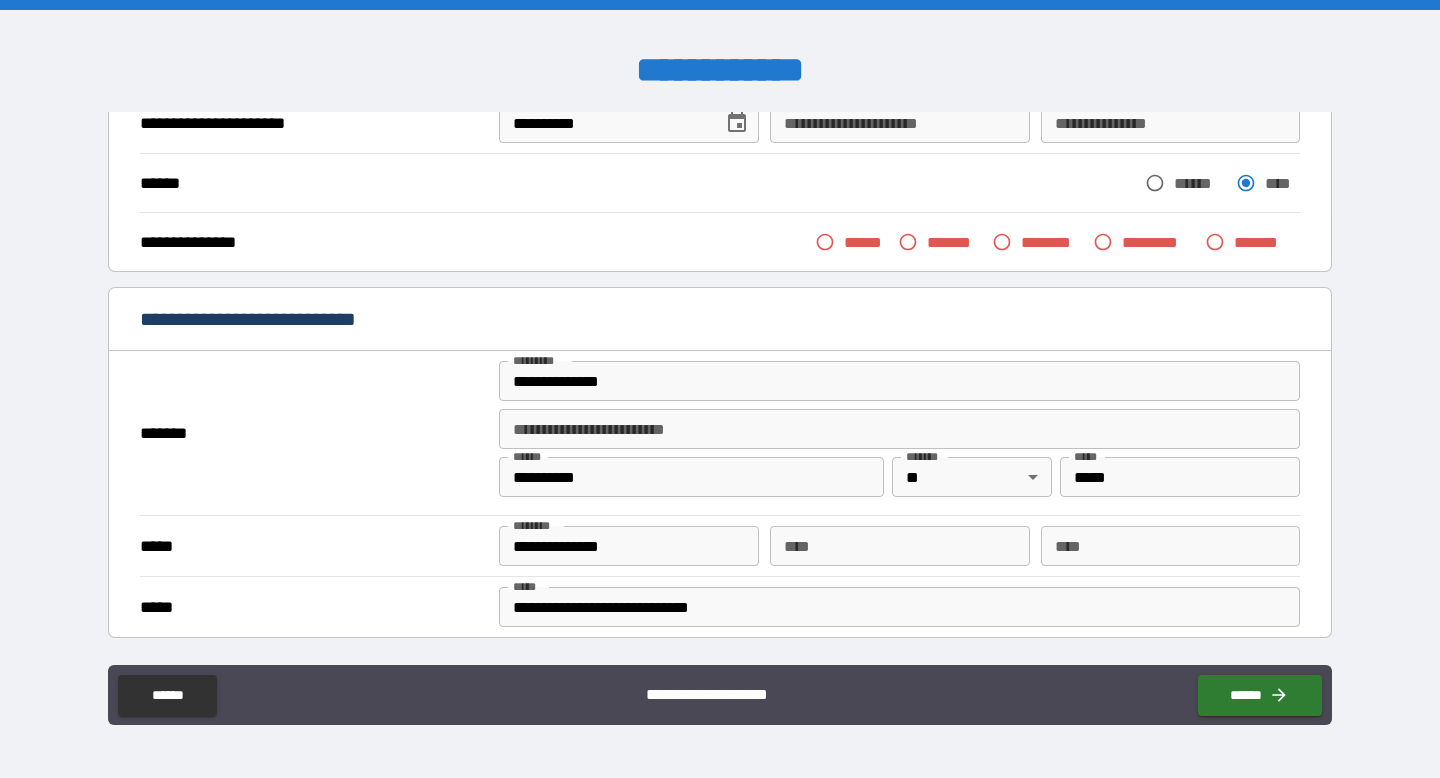 scroll, scrollTop: 253, scrollLeft: 0, axis: vertical 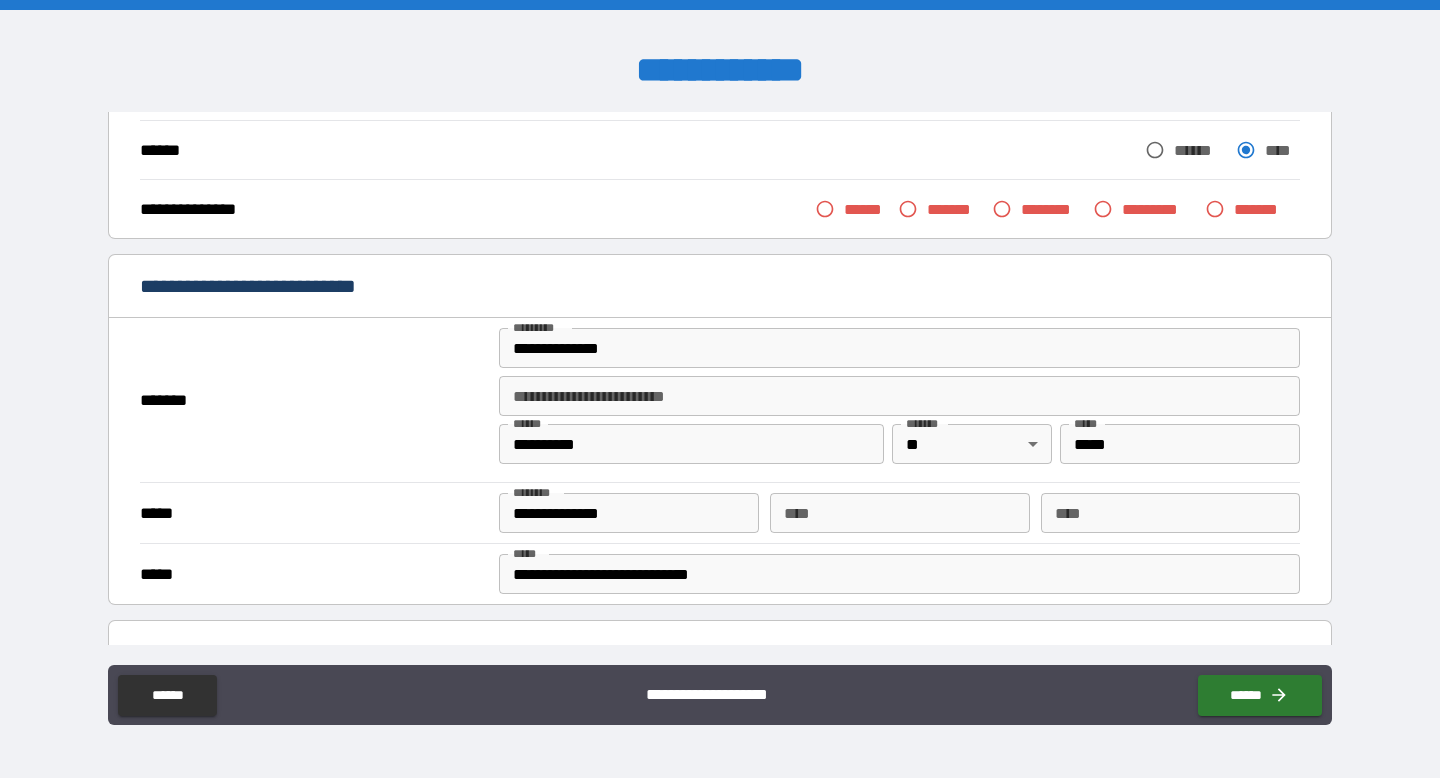 click on "******" at bounding box center (866, 209) 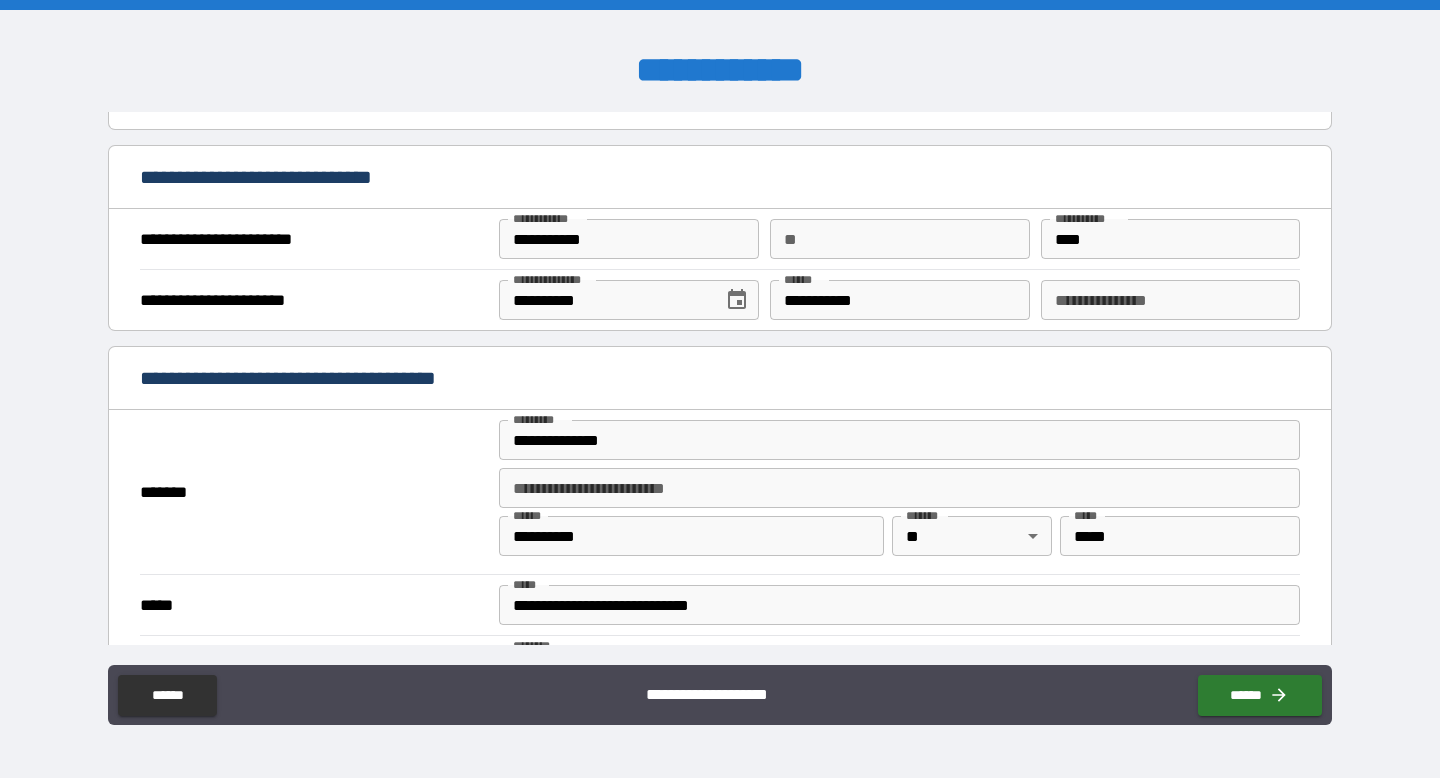 scroll, scrollTop: 1419, scrollLeft: 0, axis: vertical 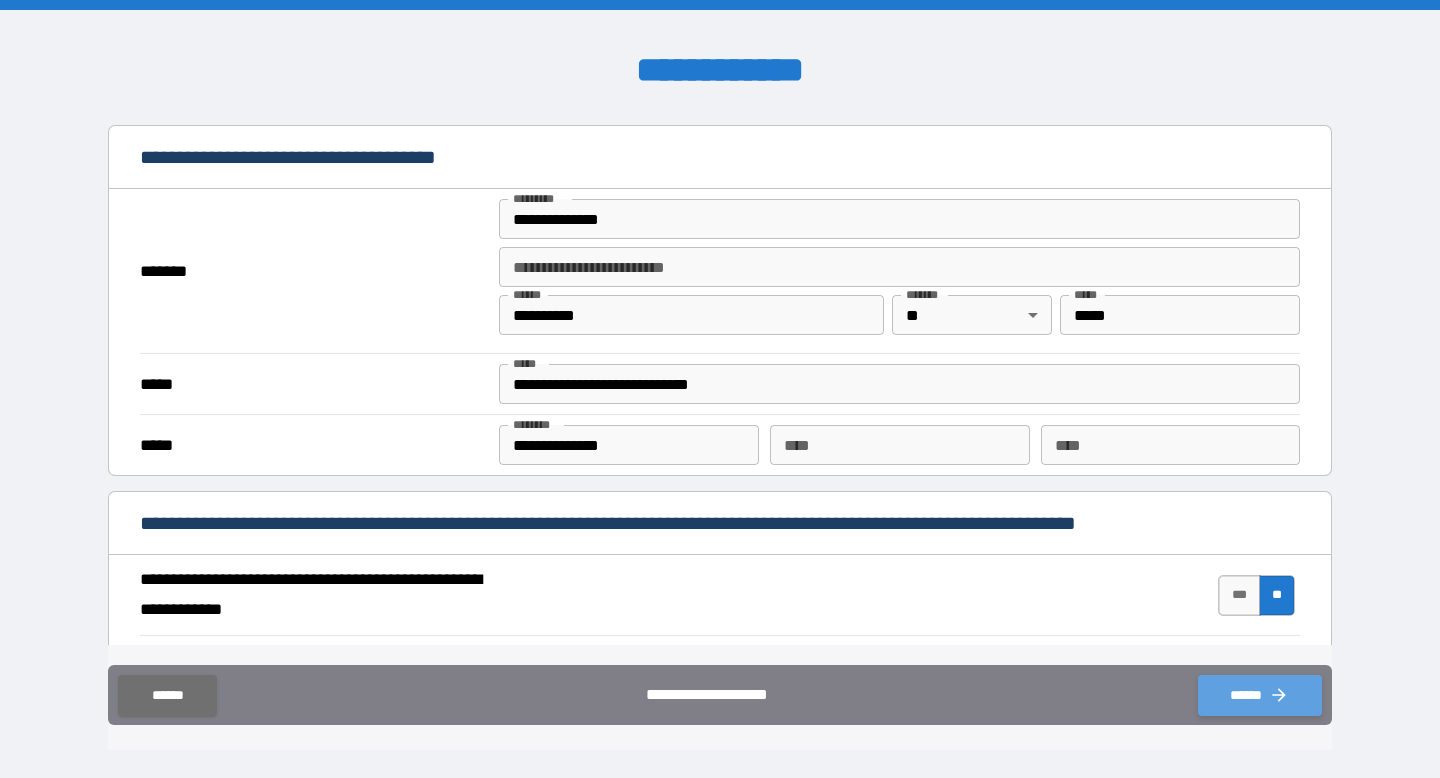 click on "******" at bounding box center [1260, 695] 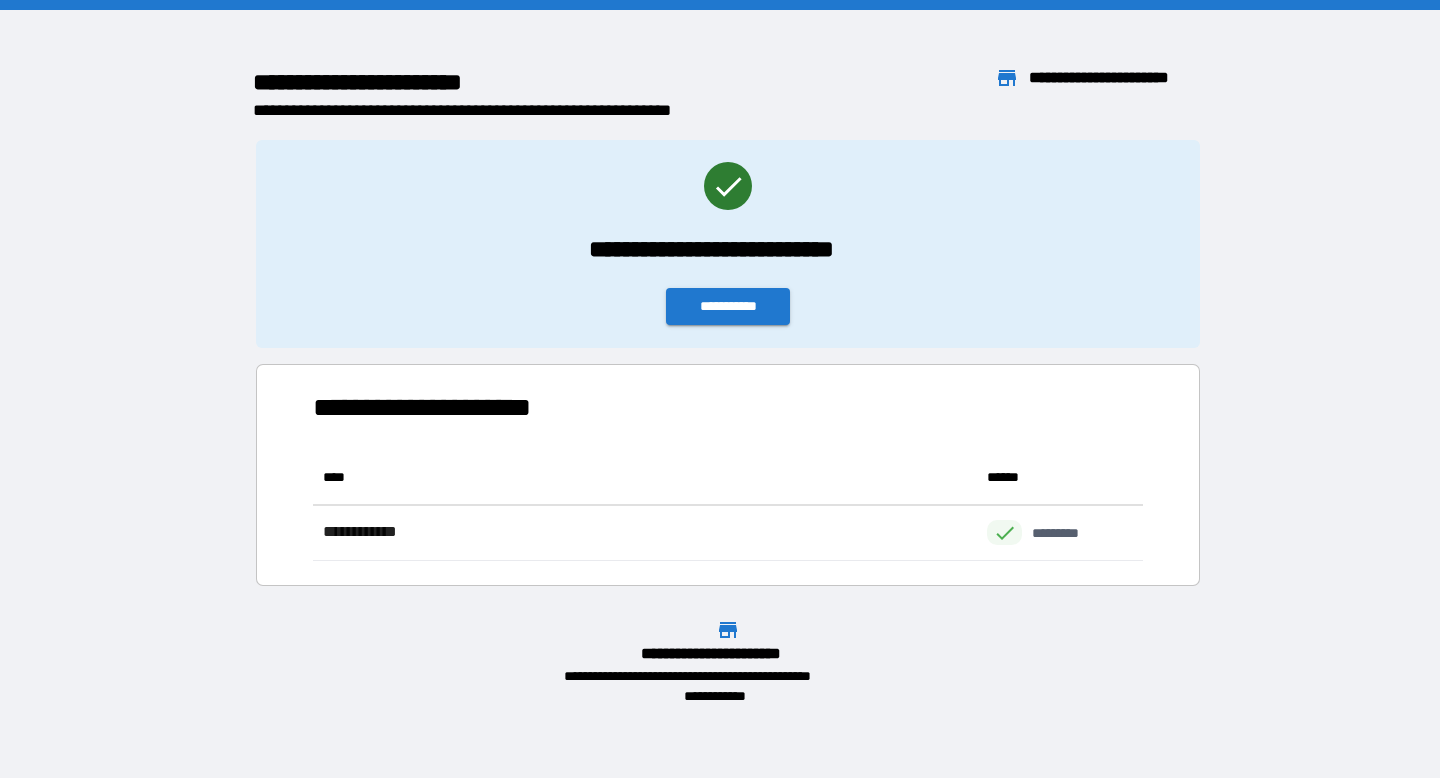 scroll, scrollTop: 1, scrollLeft: 1, axis: both 